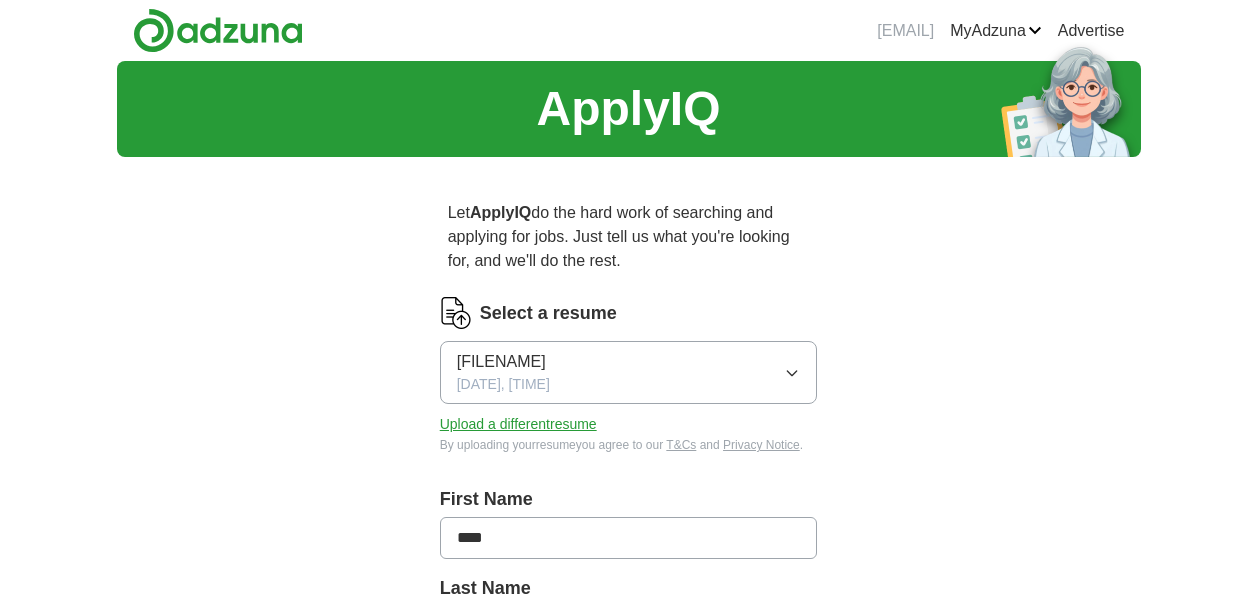scroll, scrollTop: 0, scrollLeft: 0, axis: both 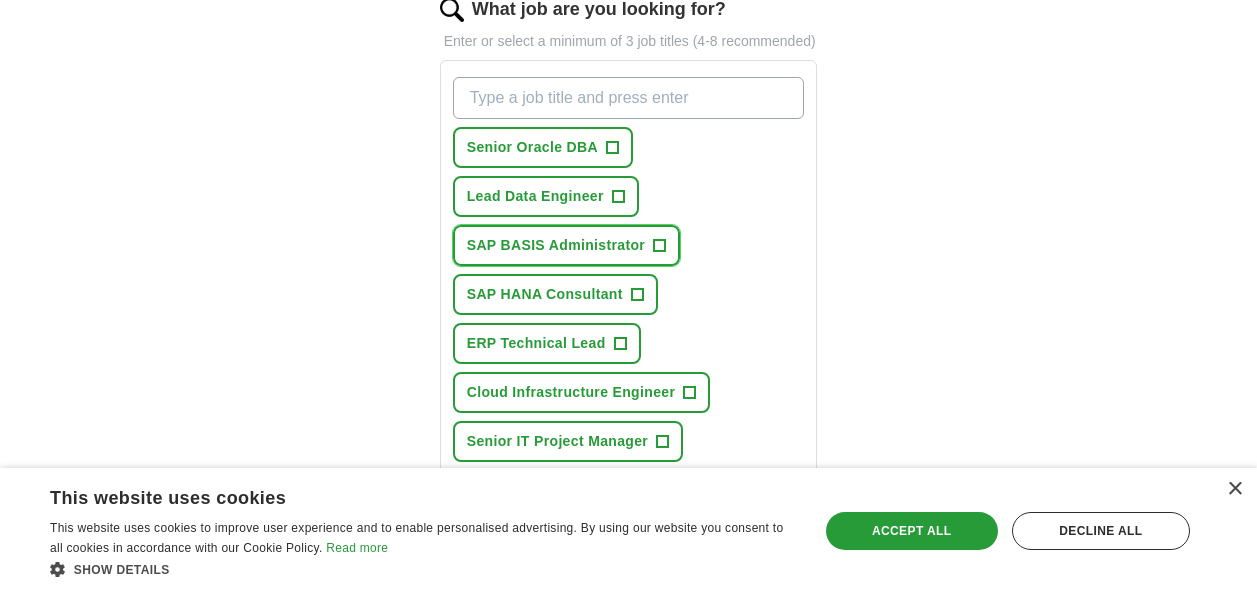 click on "+" at bounding box center [660, 246] 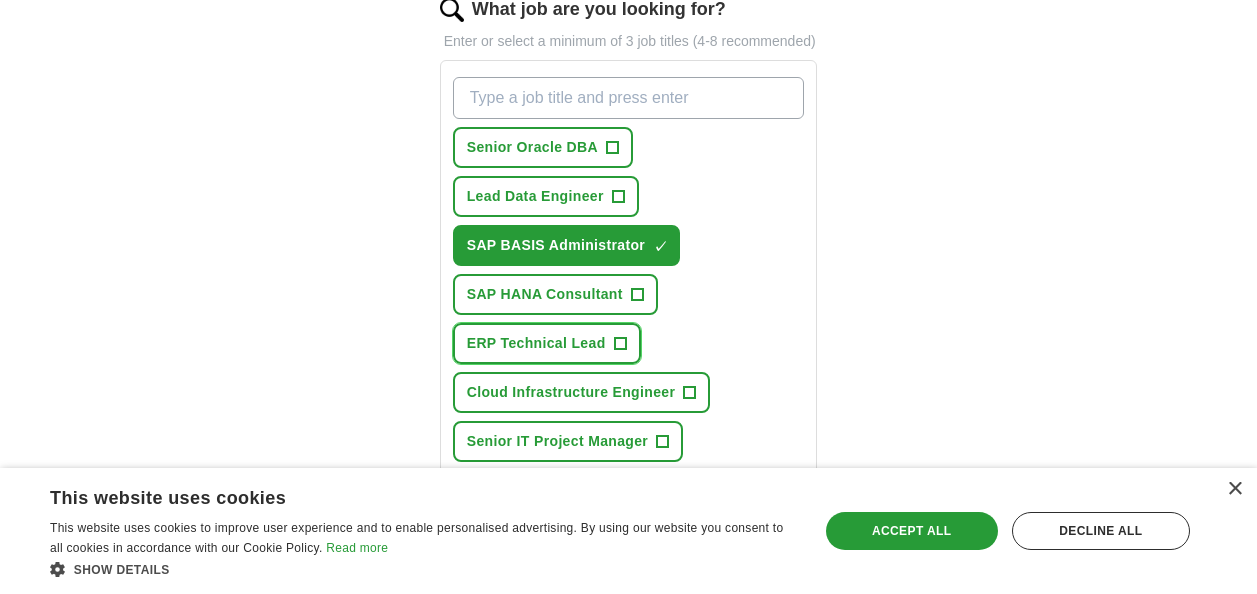 click on "+" at bounding box center [620, 344] 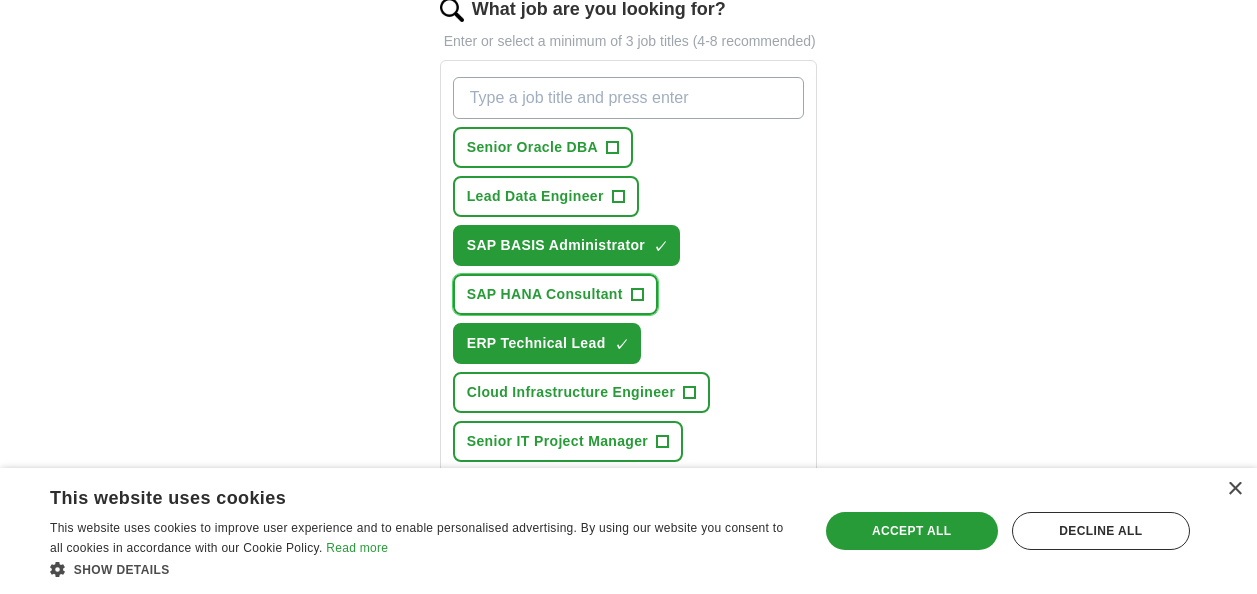 click on "SAP HANA Consultant +" at bounding box center [555, 294] 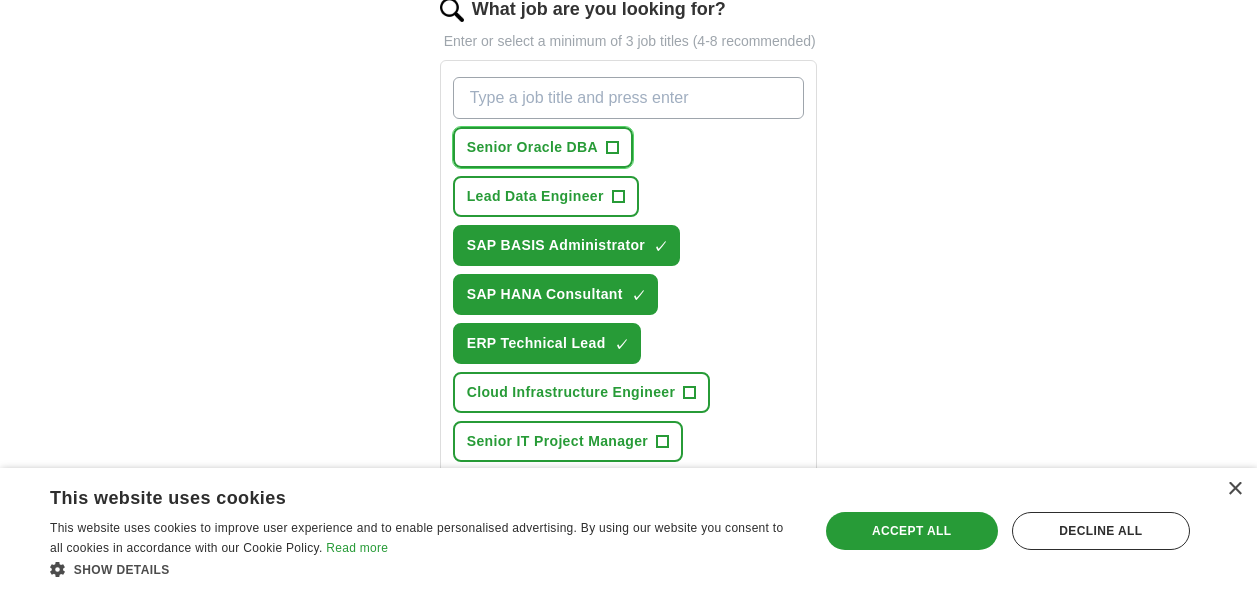 click on "Senior Oracle DBA +" at bounding box center (543, 147) 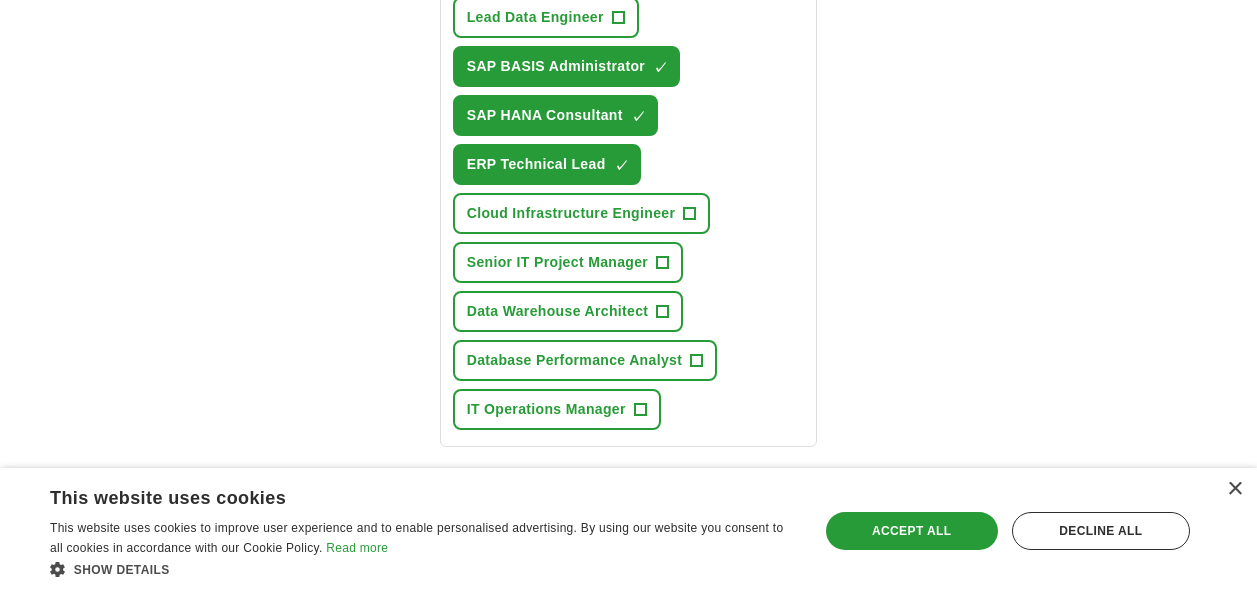 scroll, scrollTop: 900, scrollLeft: 0, axis: vertical 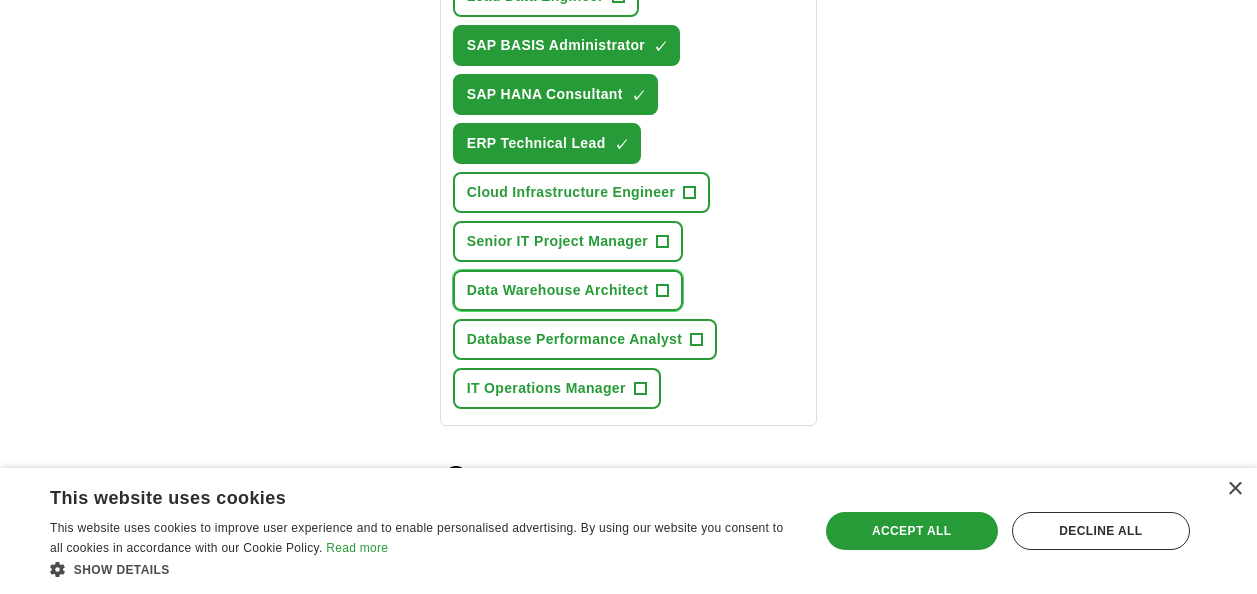 click on "+" at bounding box center [663, 291] 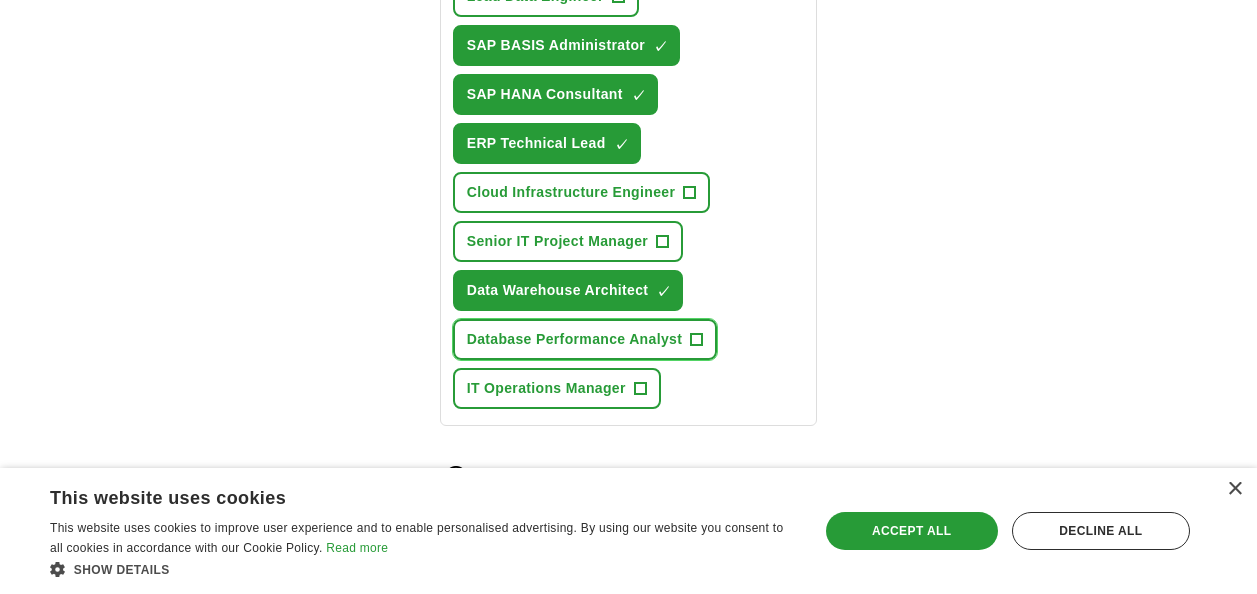 click on "+" at bounding box center (697, 340) 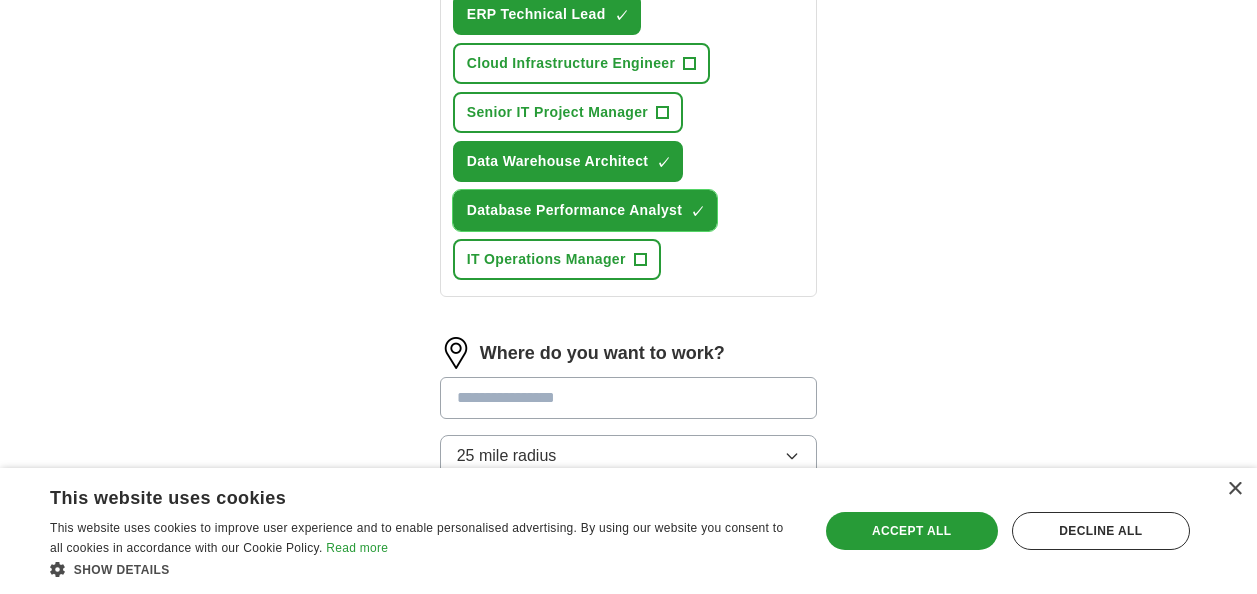 scroll, scrollTop: 1100, scrollLeft: 0, axis: vertical 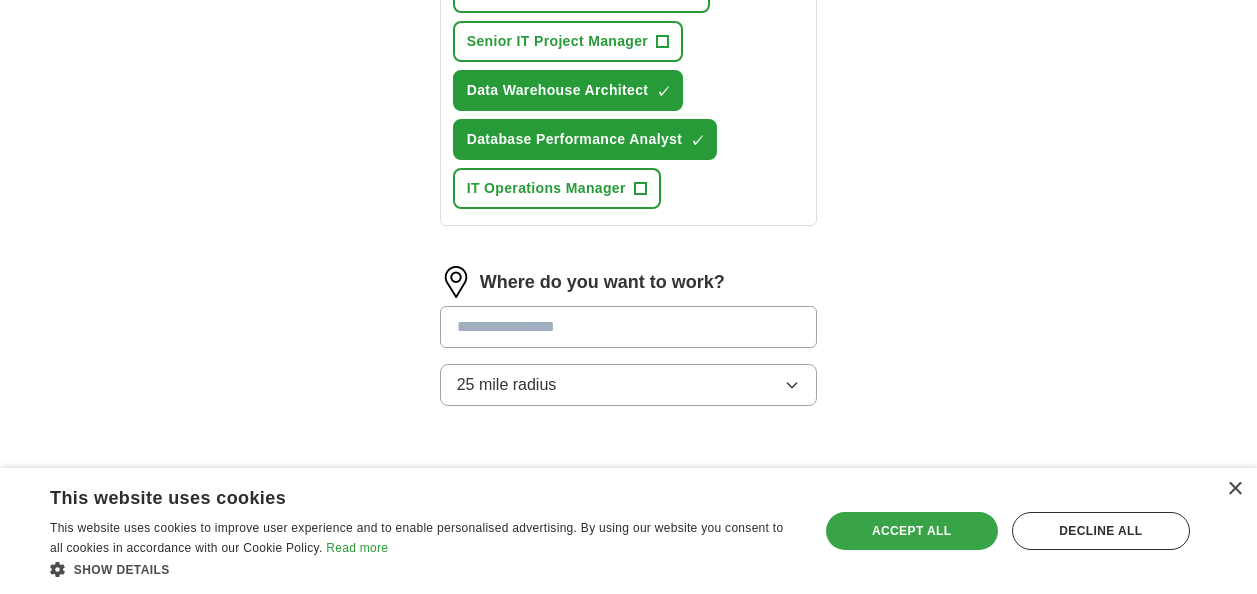 click on "Accept all" at bounding box center (912, 531) 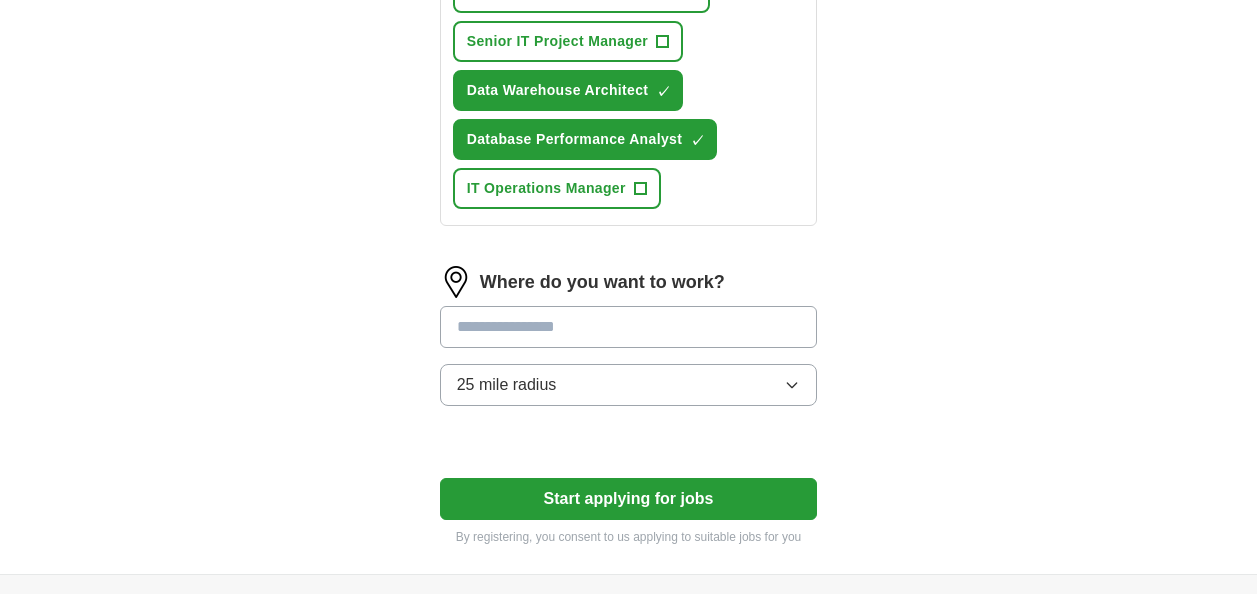 click at bounding box center [629, 327] 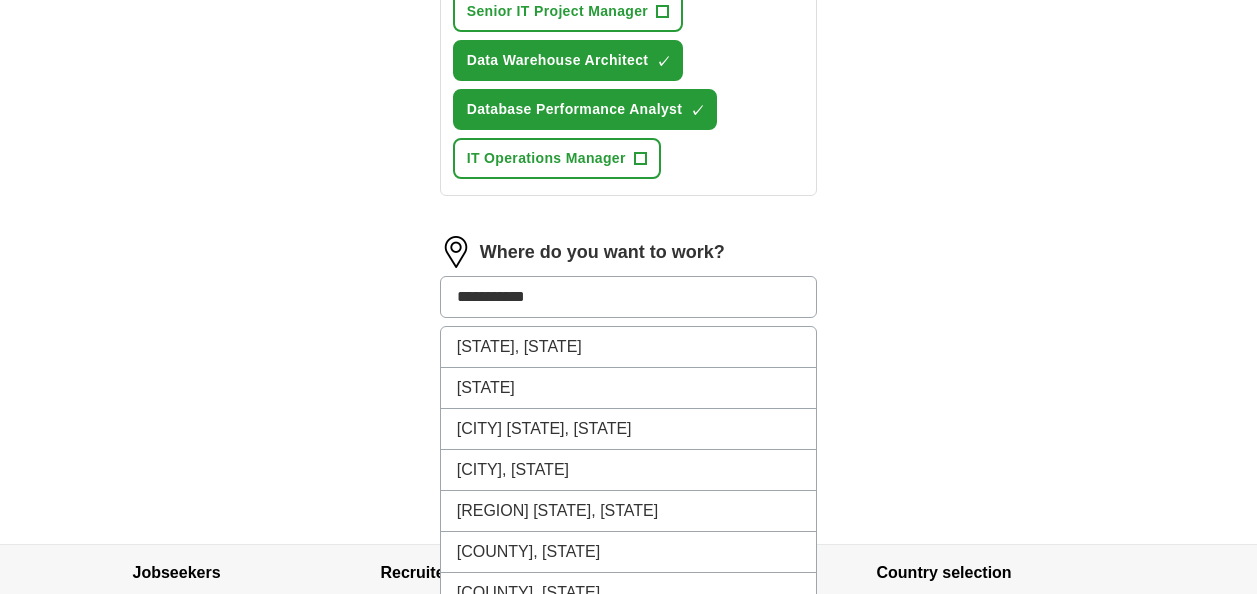 scroll, scrollTop: 1200, scrollLeft: 0, axis: vertical 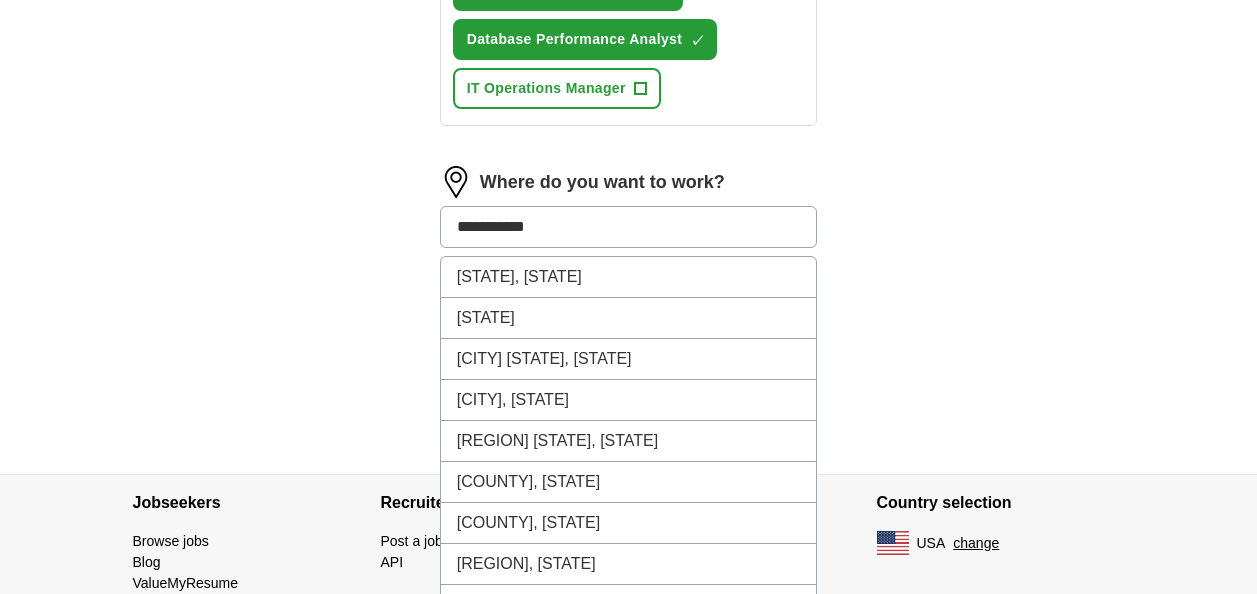 drag, startPoint x: 545, startPoint y: 223, endPoint x: 451, endPoint y: 215, distance: 94.33981 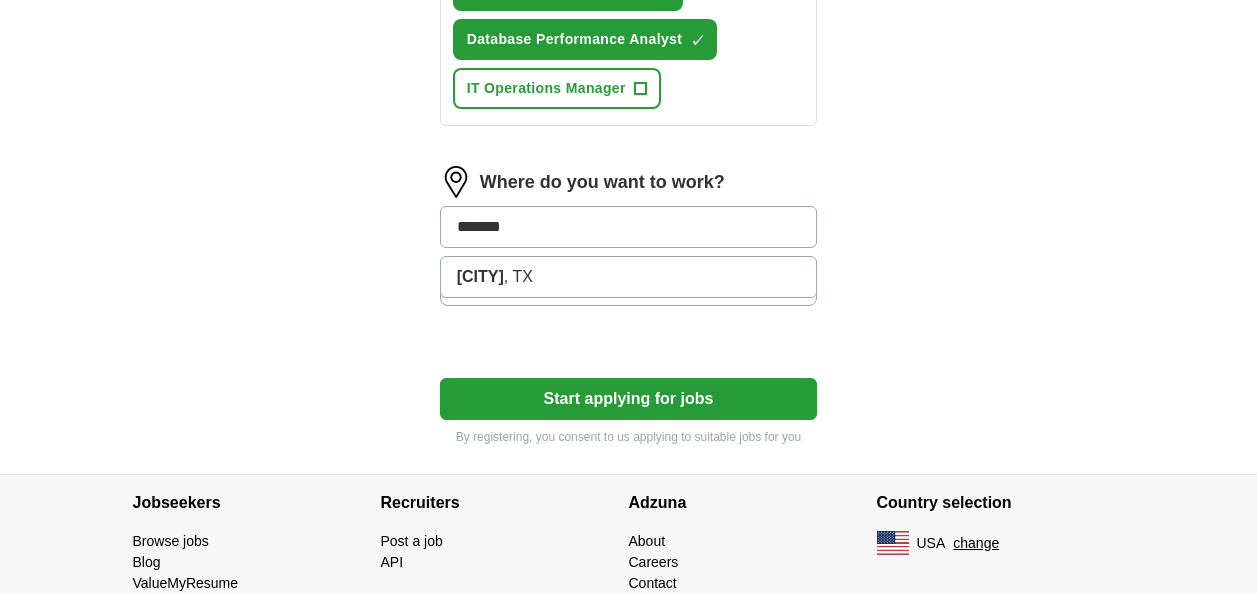 type on "********" 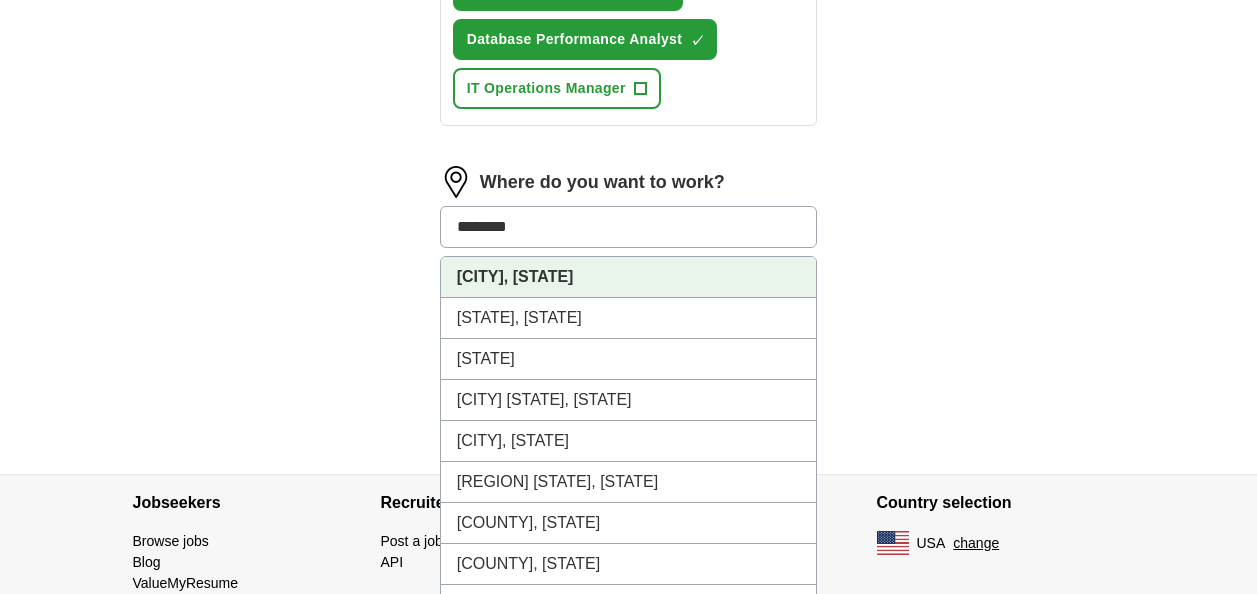 click on "[CITY], [STATE]" at bounding box center [629, 277] 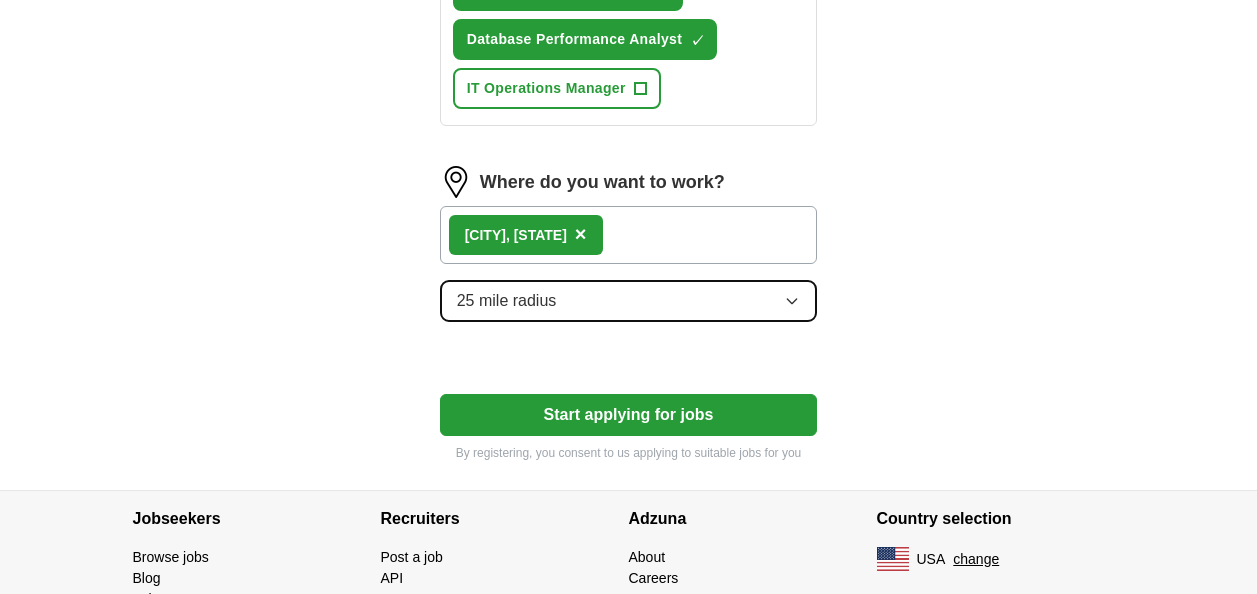 click 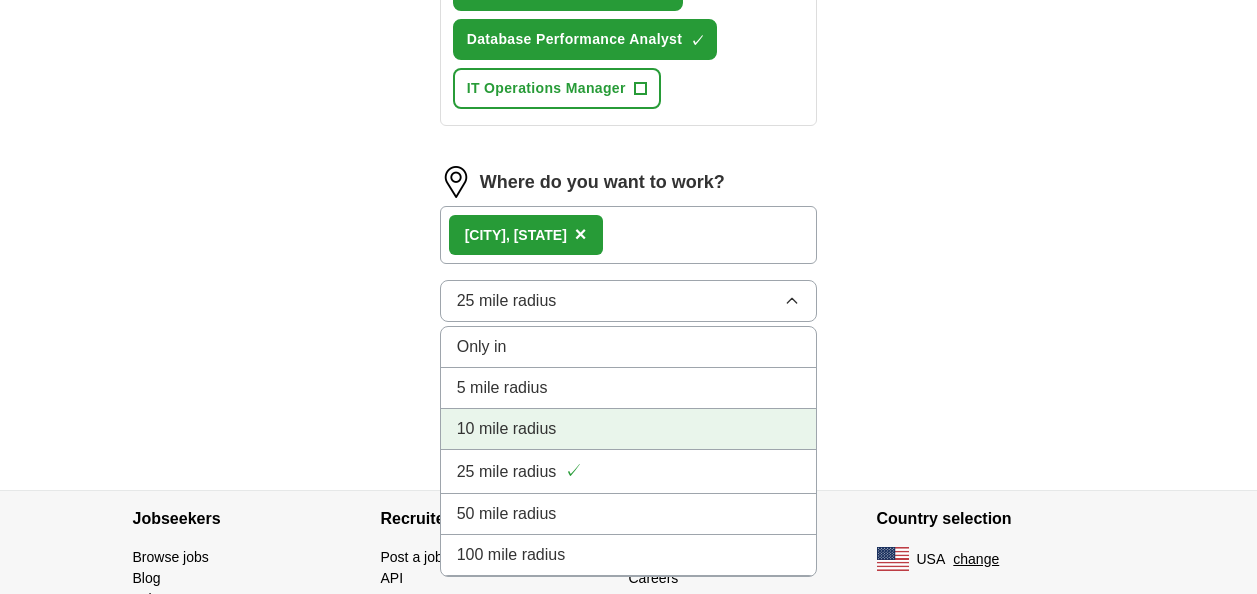 click on "10 mile radius" at bounding box center [629, 429] 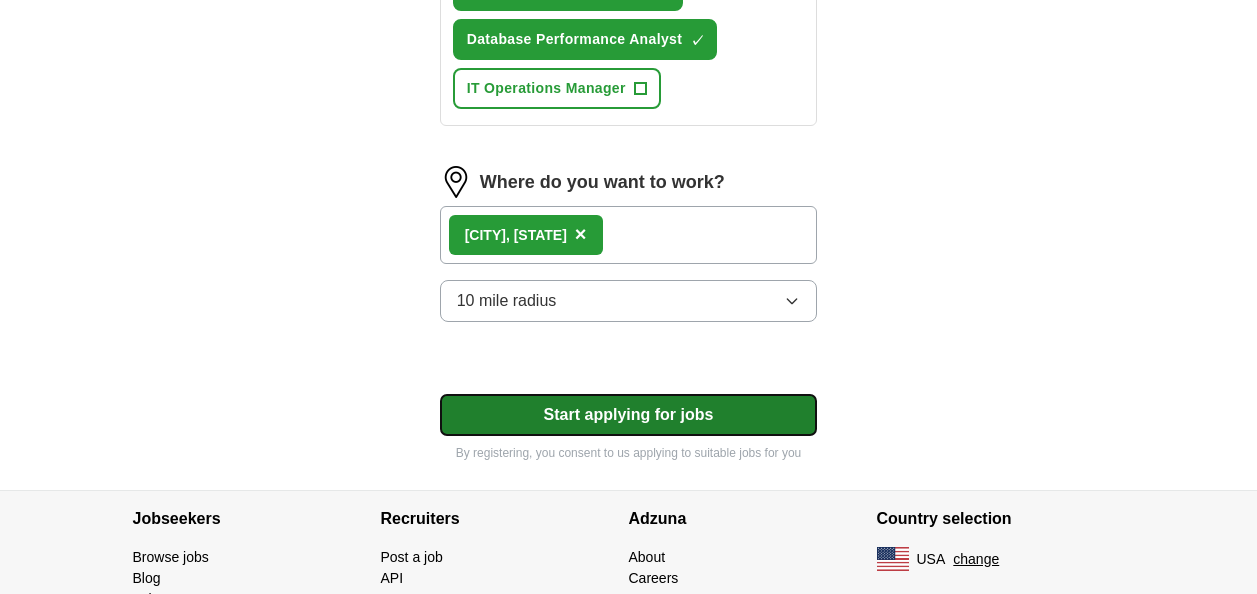 click on "Start applying for jobs" at bounding box center [629, 415] 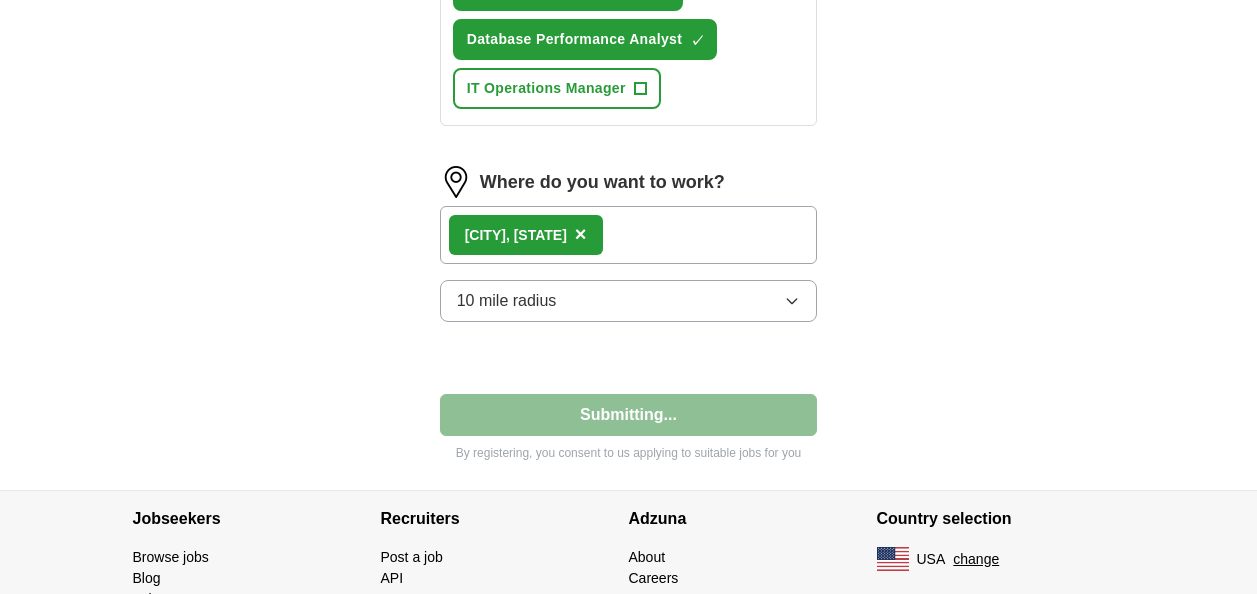 select on "**" 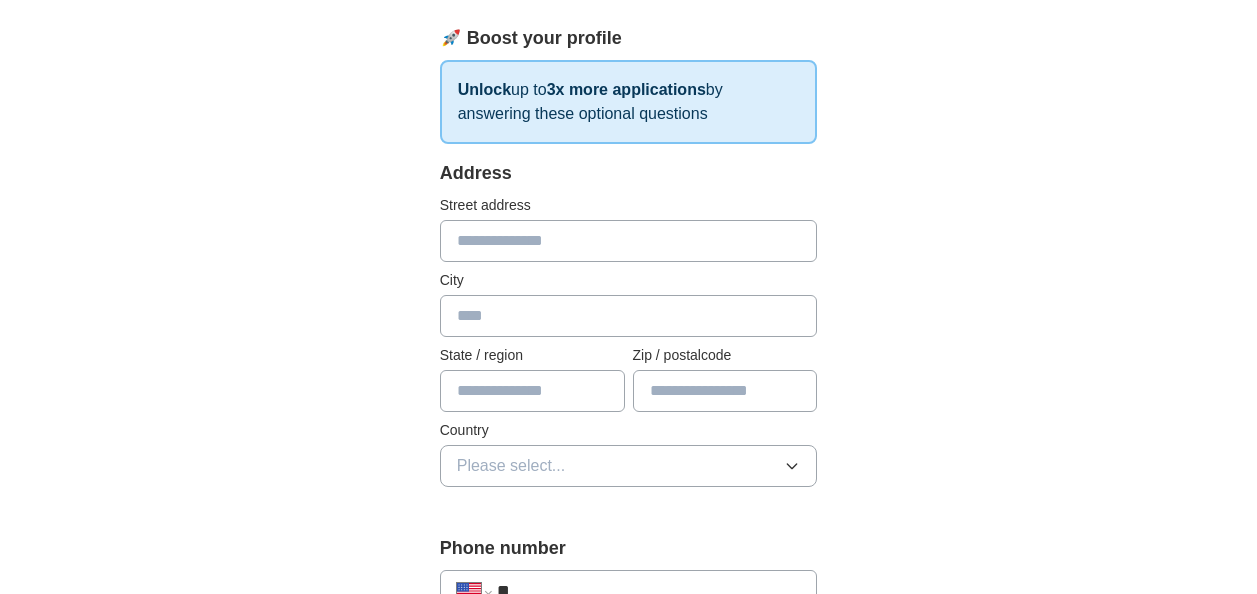 scroll, scrollTop: 300, scrollLeft: 0, axis: vertical 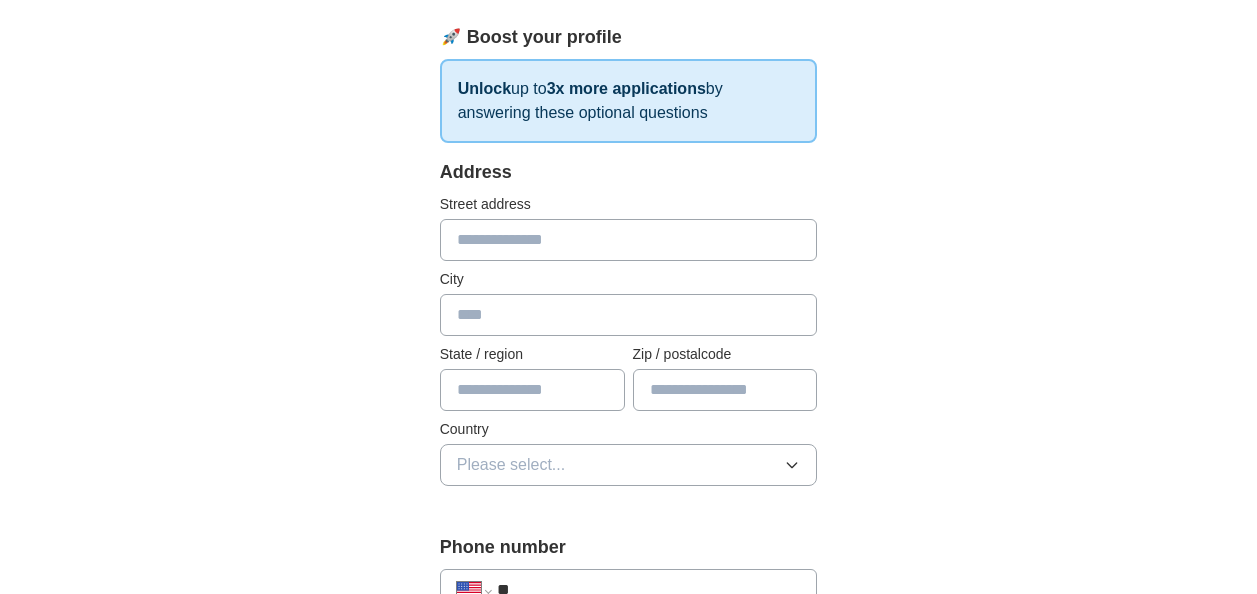 click at bounding box center (629, 240) 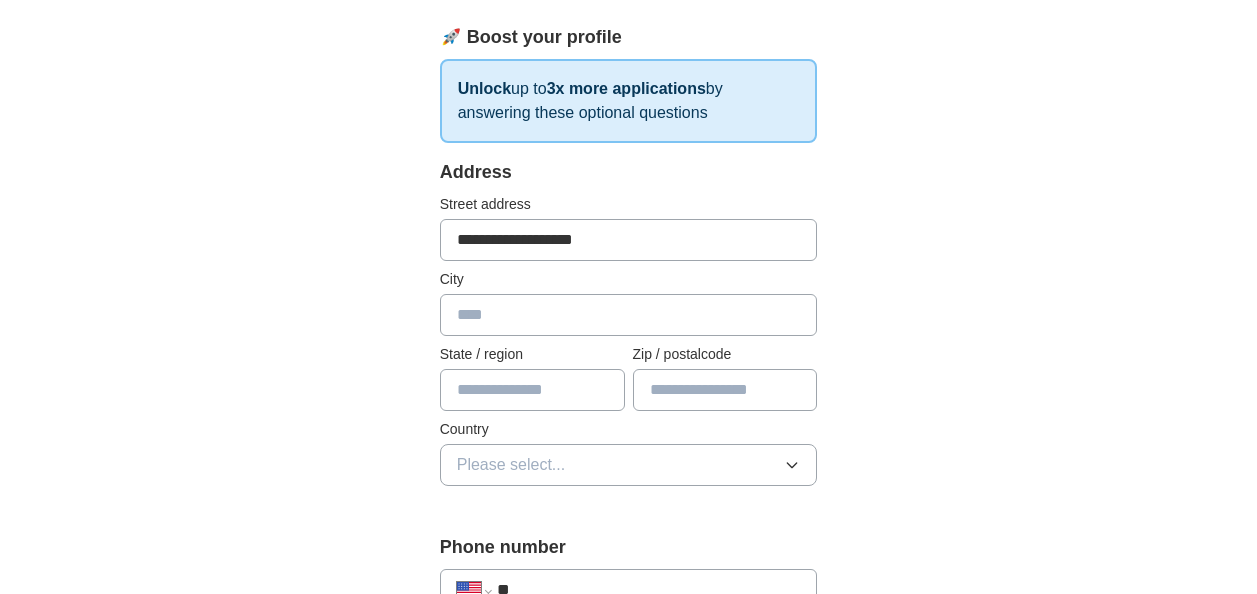 type on "**********" 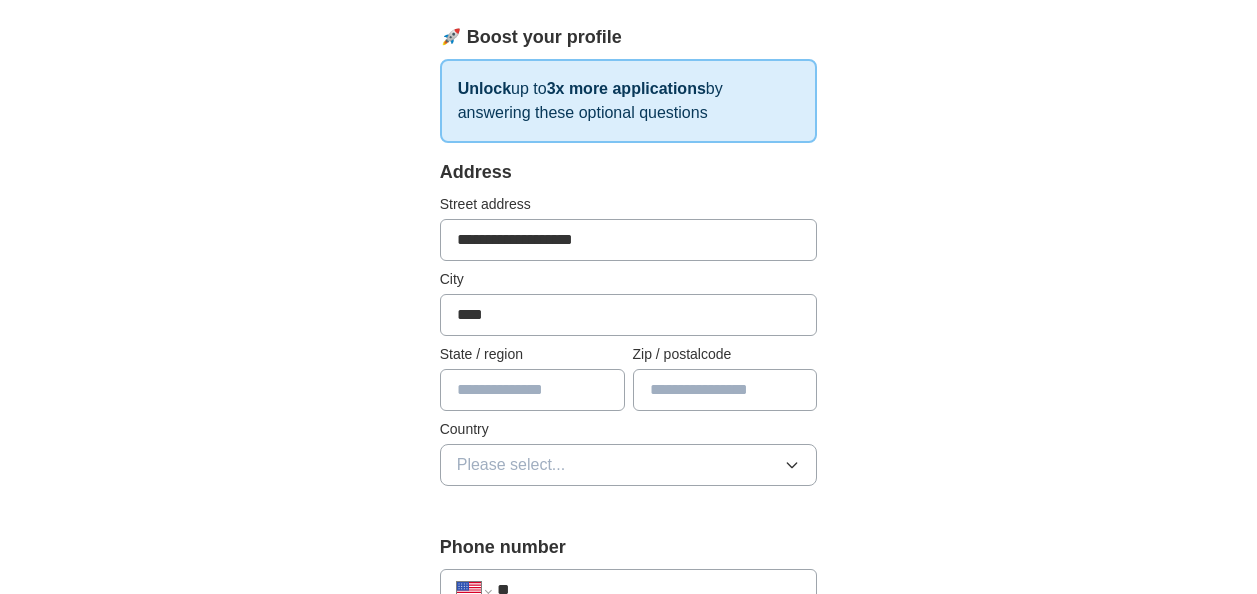 type on "****" 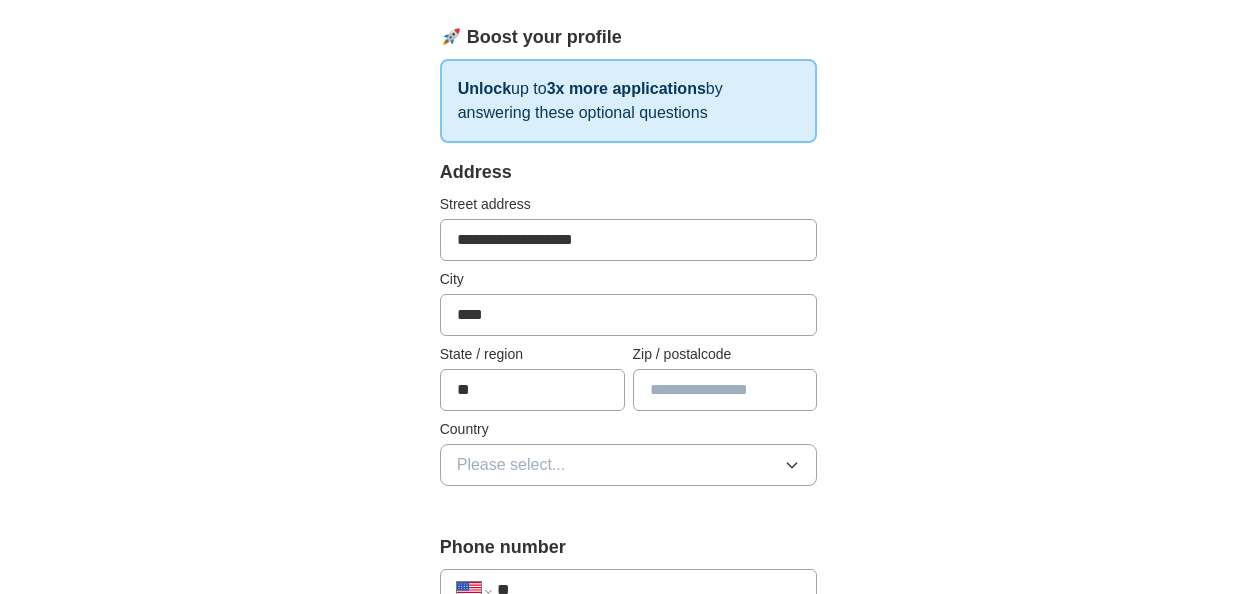 type on "**" 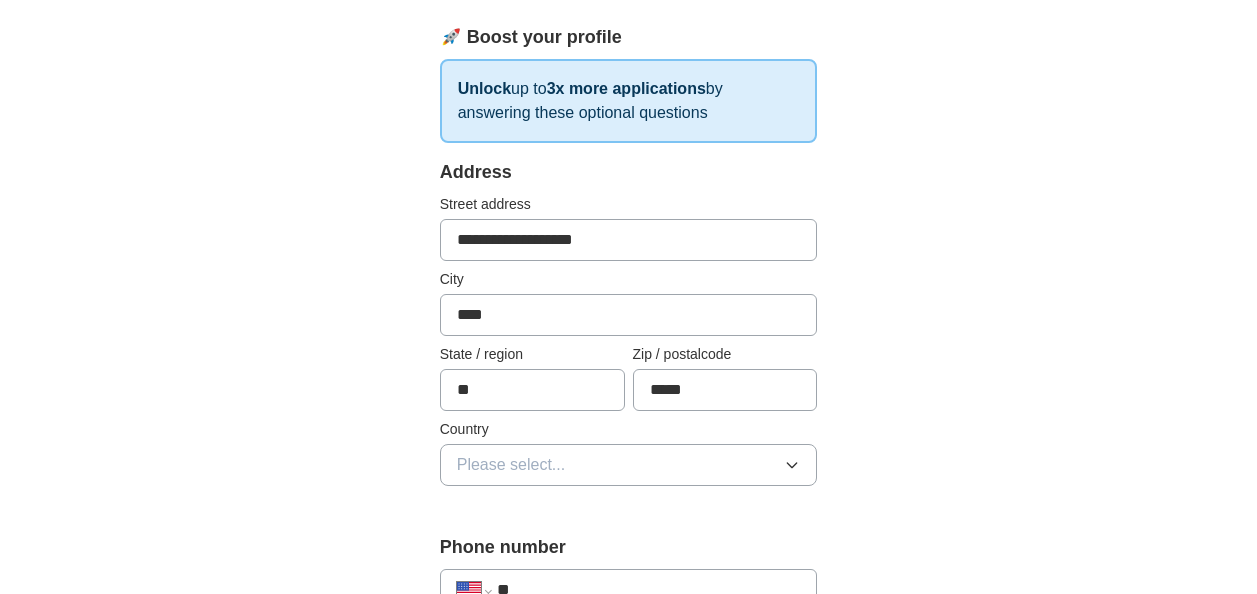 type on "*****" 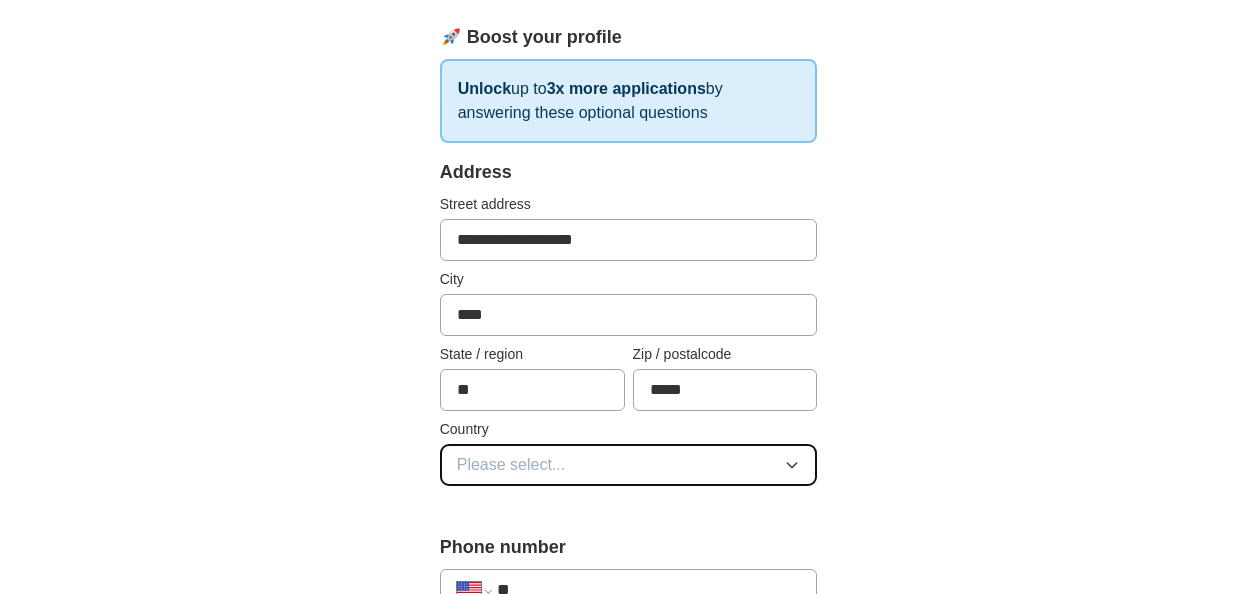 click 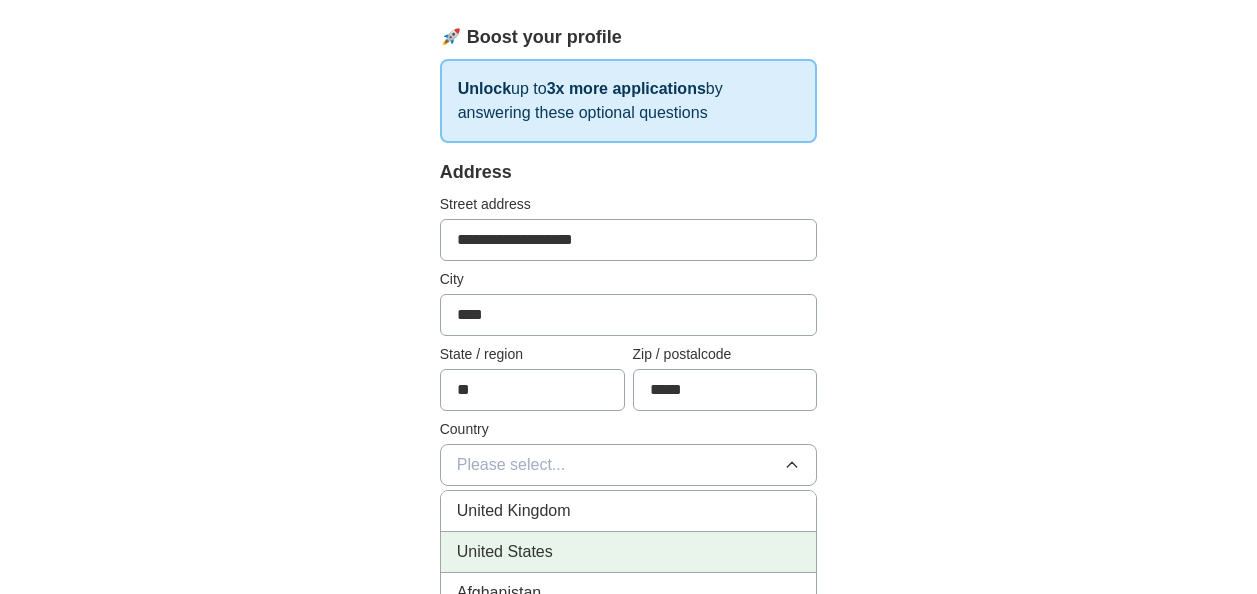 click on "United States" at bounding box center (505, 552) 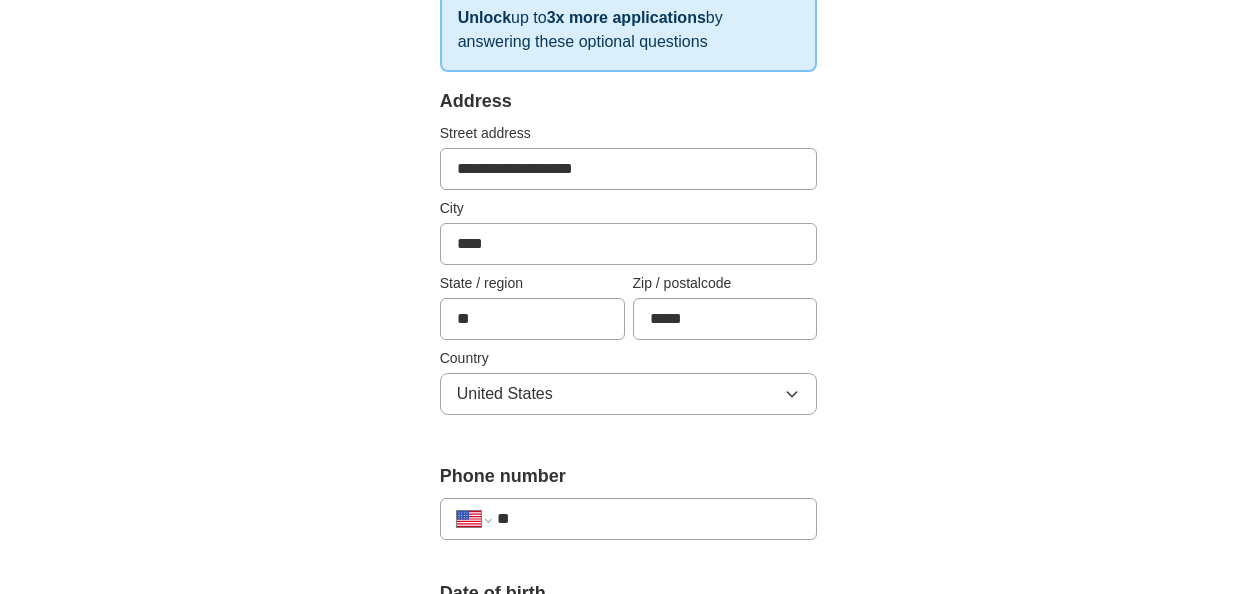 scroll, scrollTop: 500, scrollLeft: 0, axis: vertical 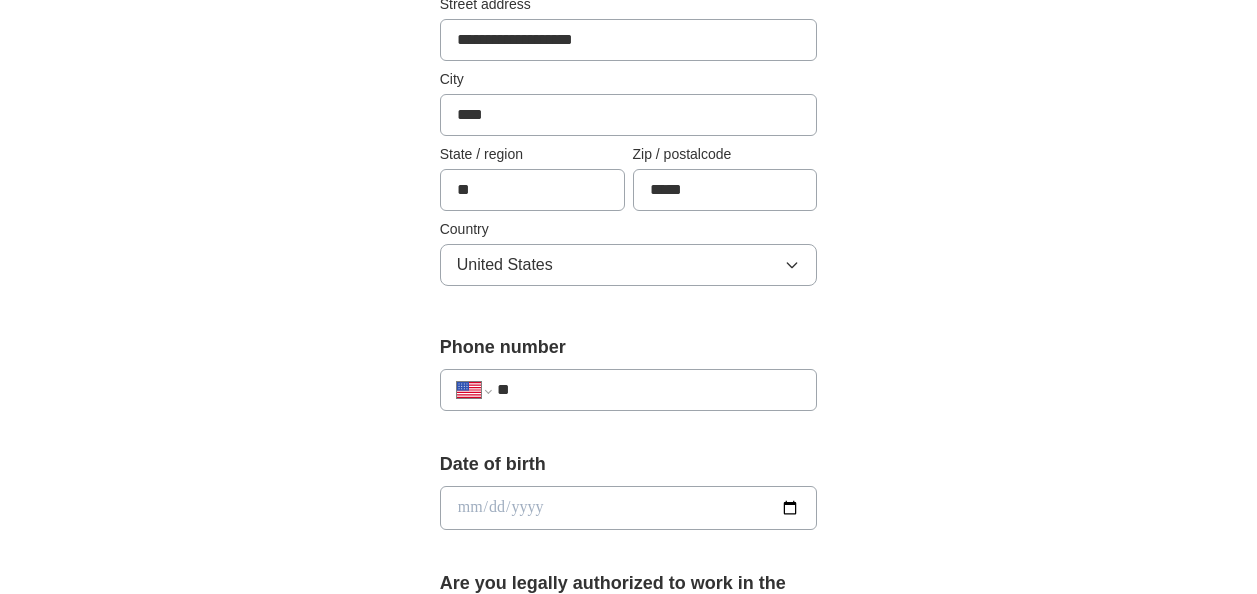 click on "**" at bounding box center (649, 390) 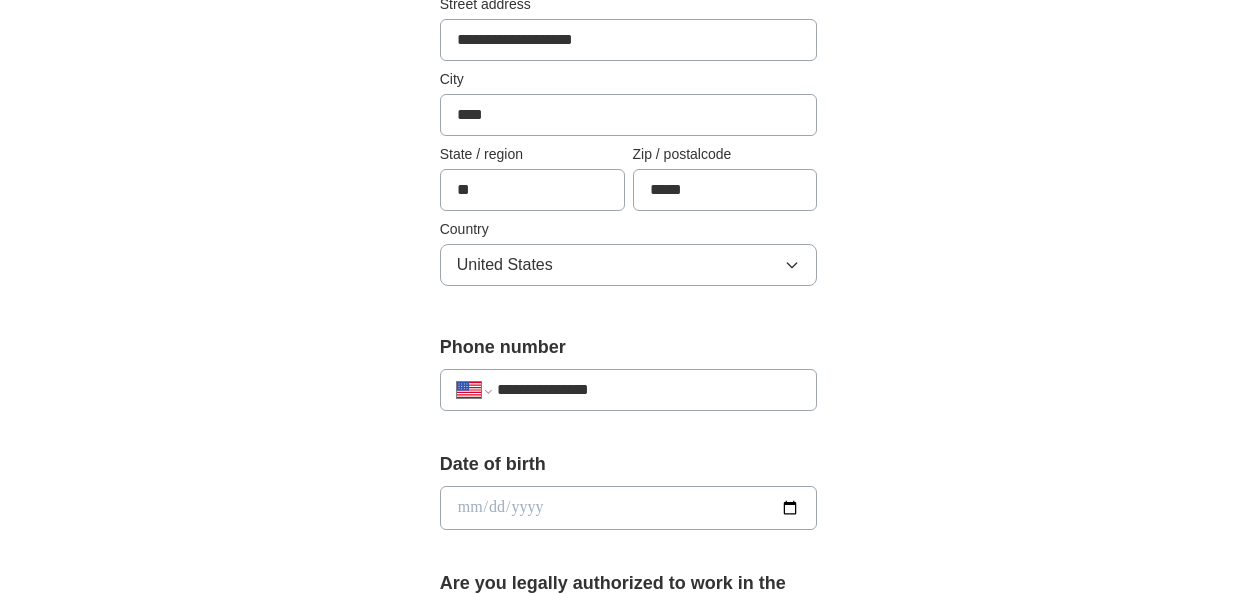 type on "**********" 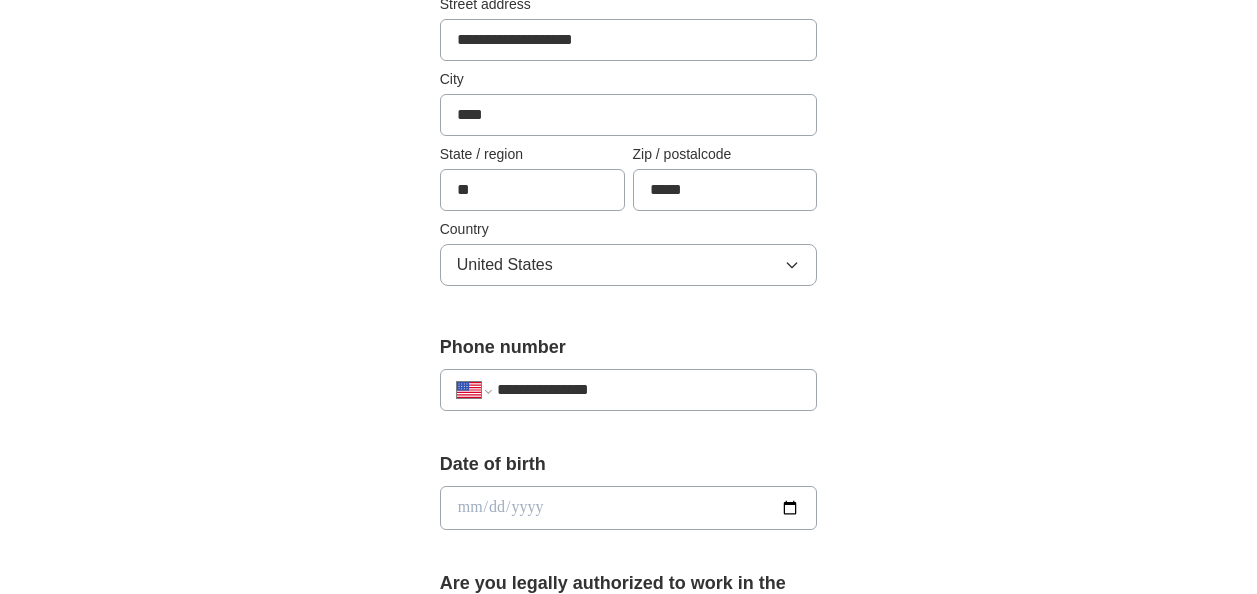 click at bounding box center (629, 508) 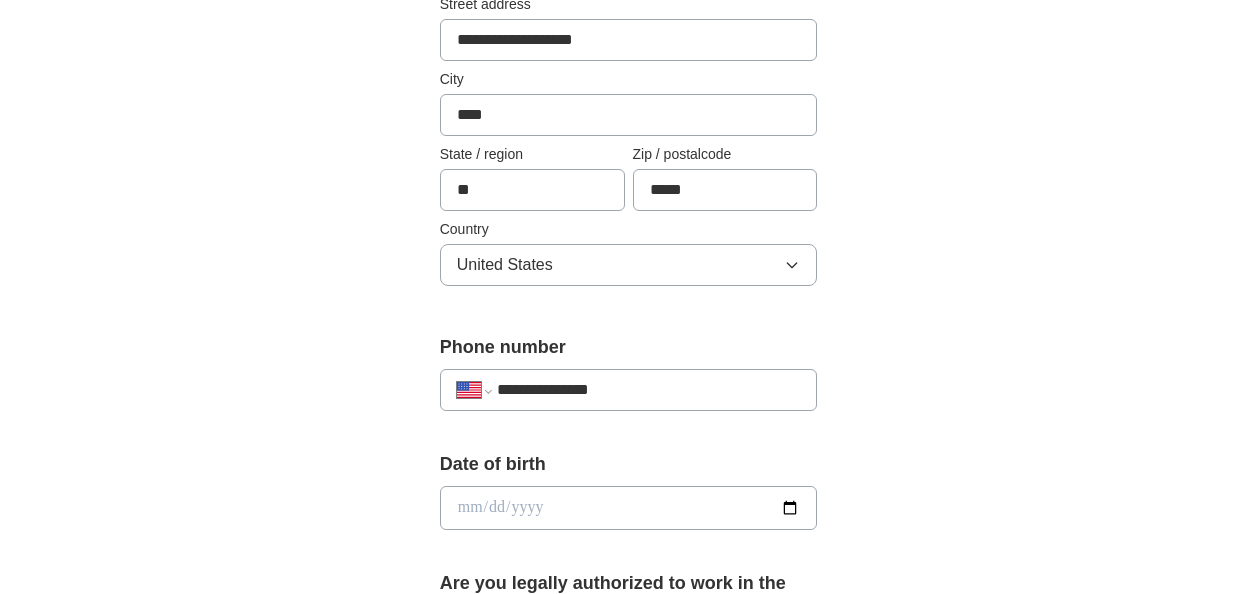 click at bounding box center [629, 508] 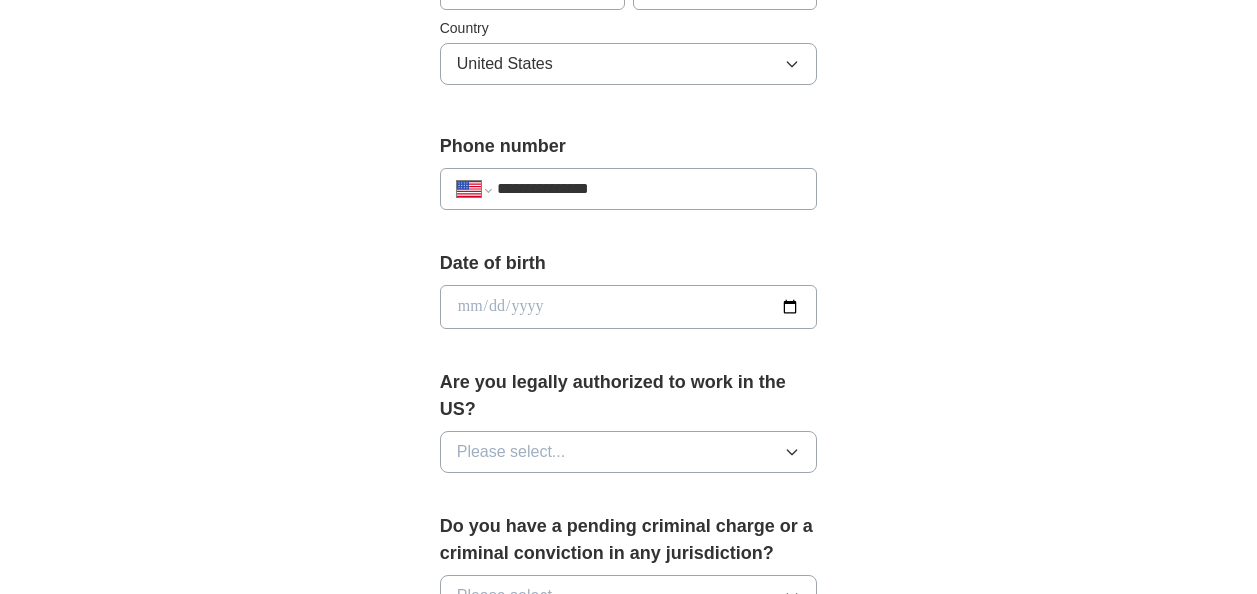 scroll, scrollTop: 800, scrollLeft: 0, axis: vertical 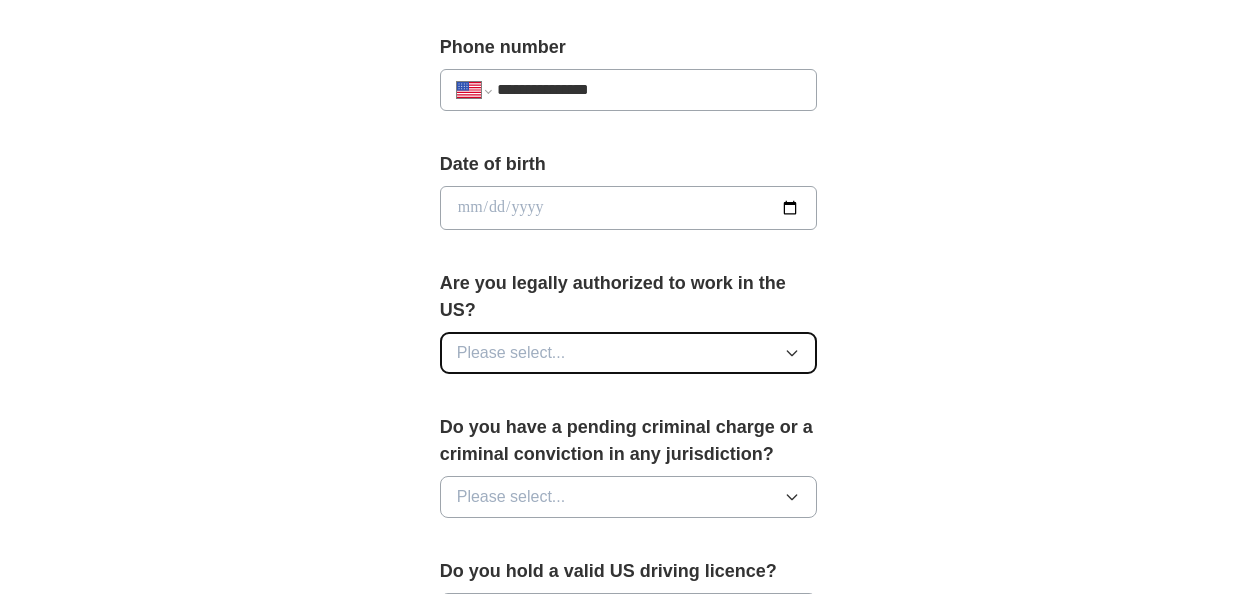 click on "Please select..." at bounding box center (629, 353) 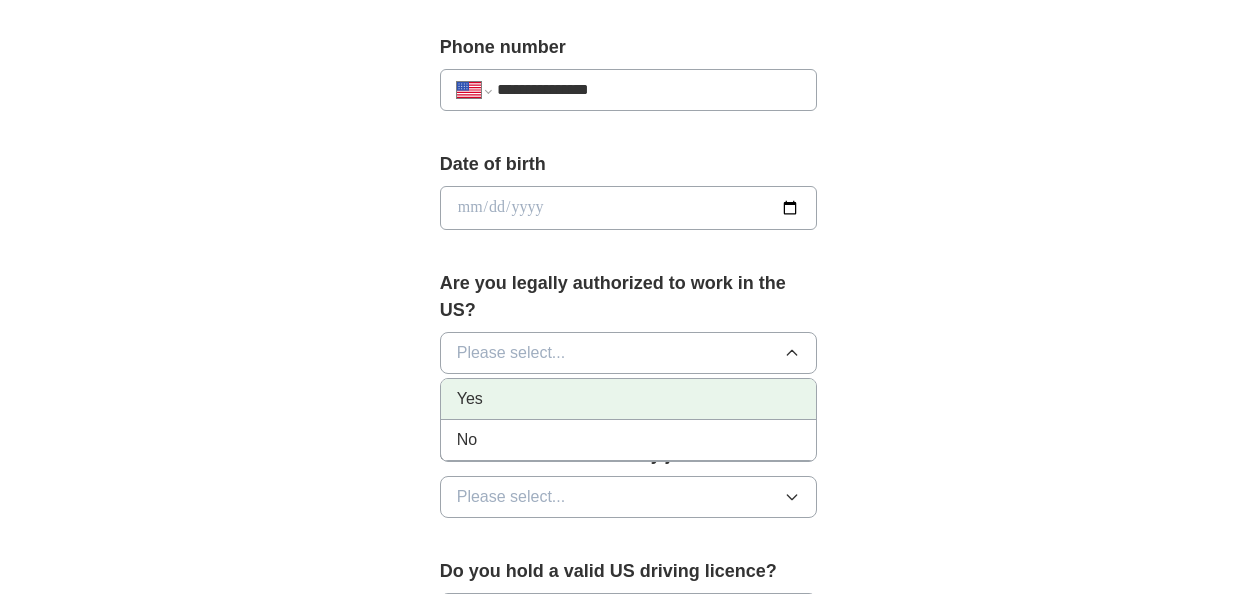 click on "Yes" at bounding box center (629, 399) 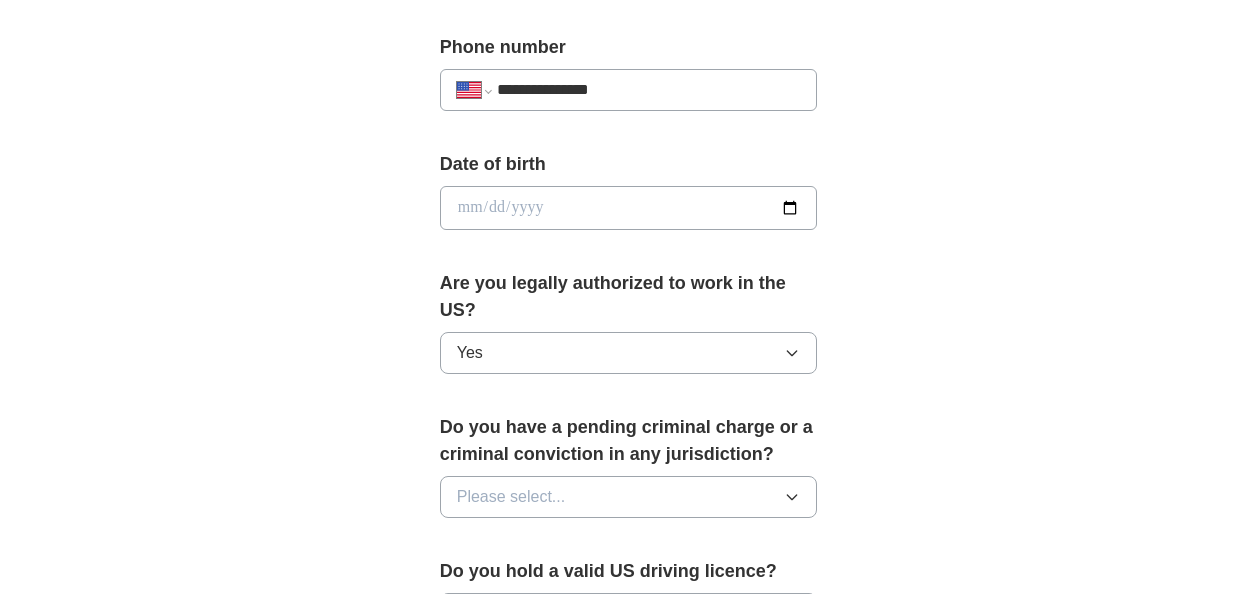 click at bounding box center [629, 208] 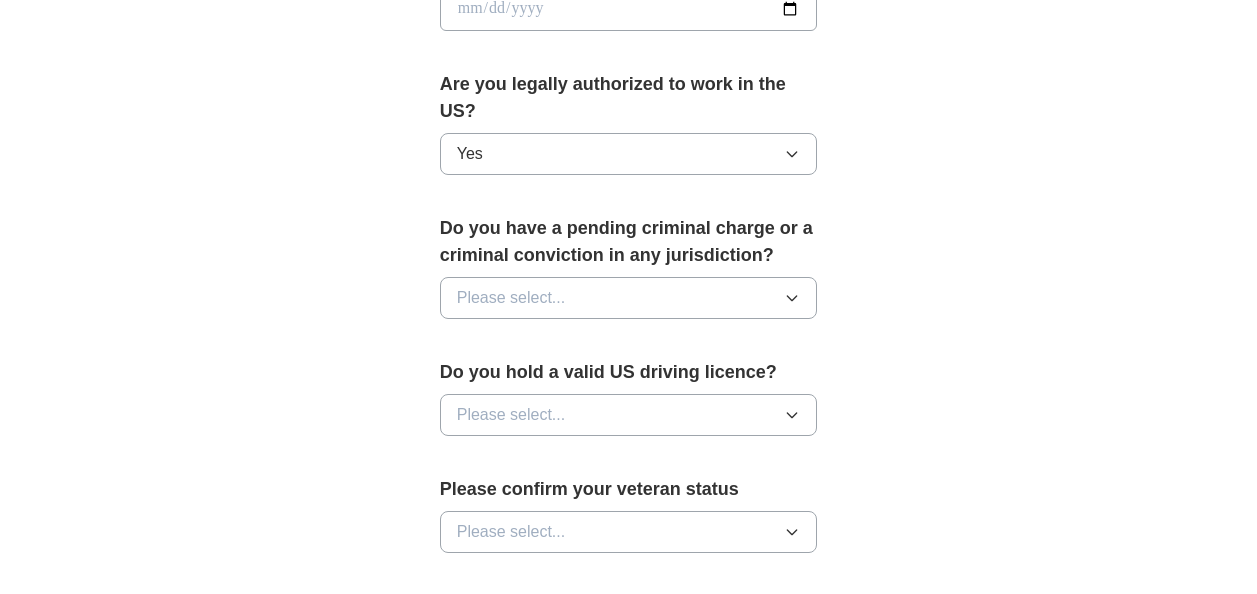 scroll, scrollTop: 1000, scrollLeft: 0, axis: vertical 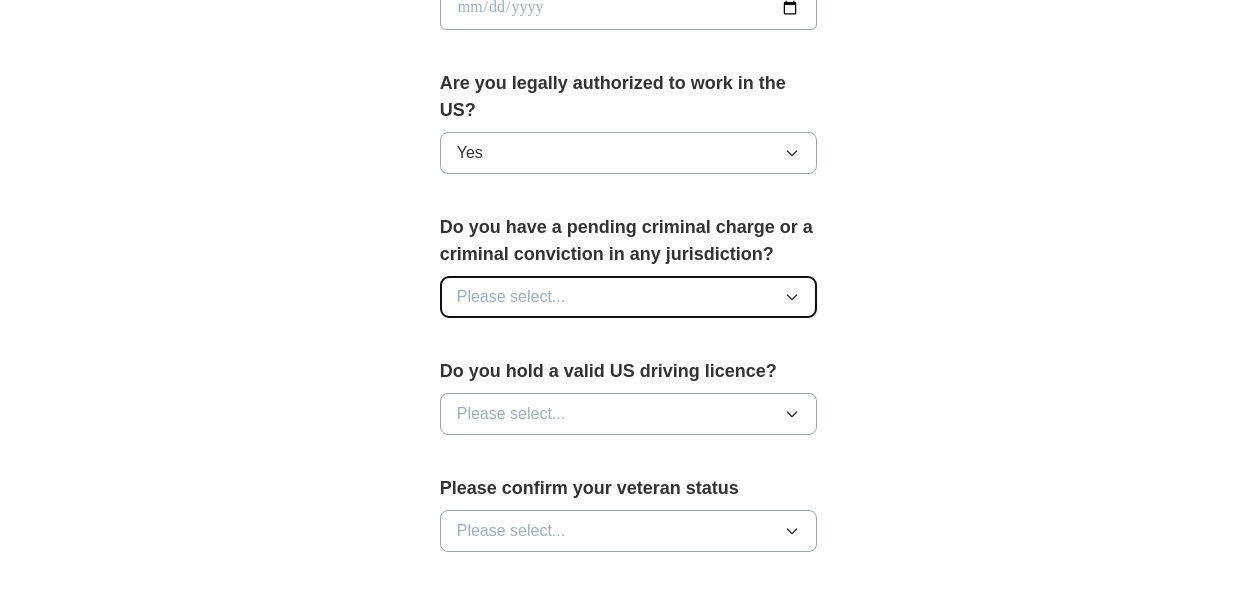 click 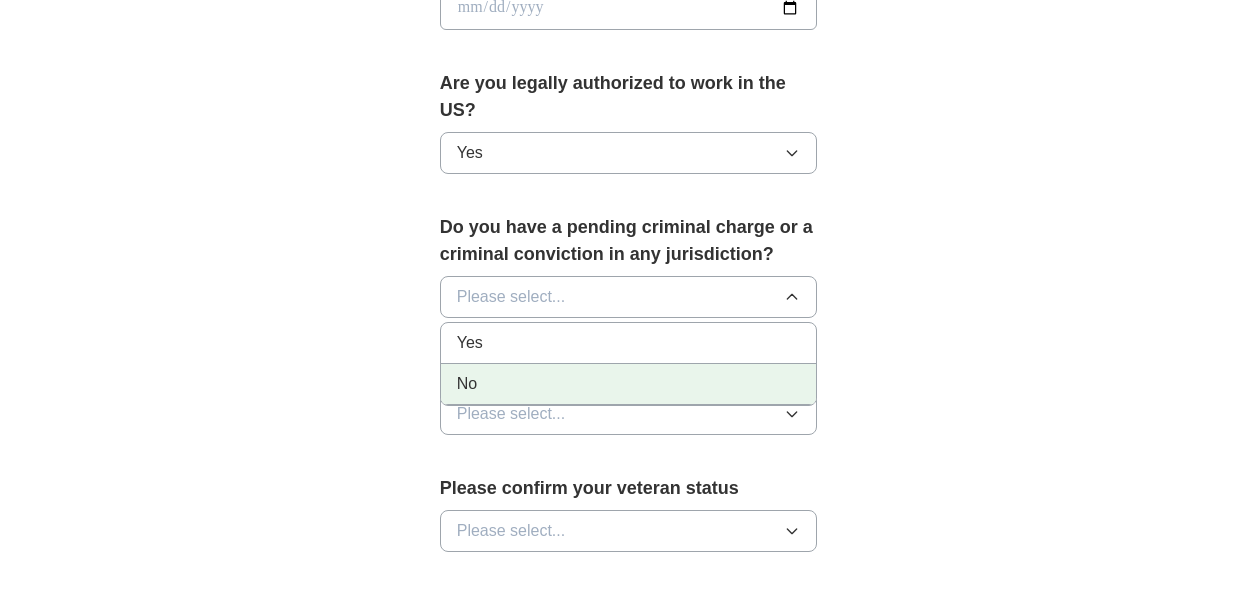 click on "No" at bounding box center (629, 384) 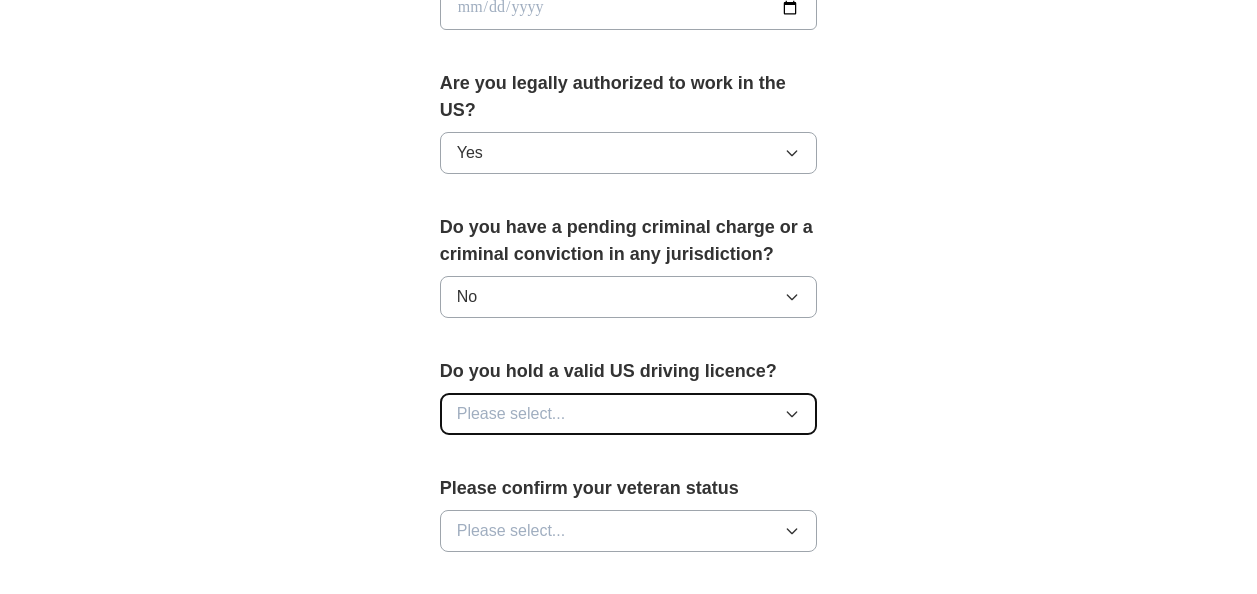 click 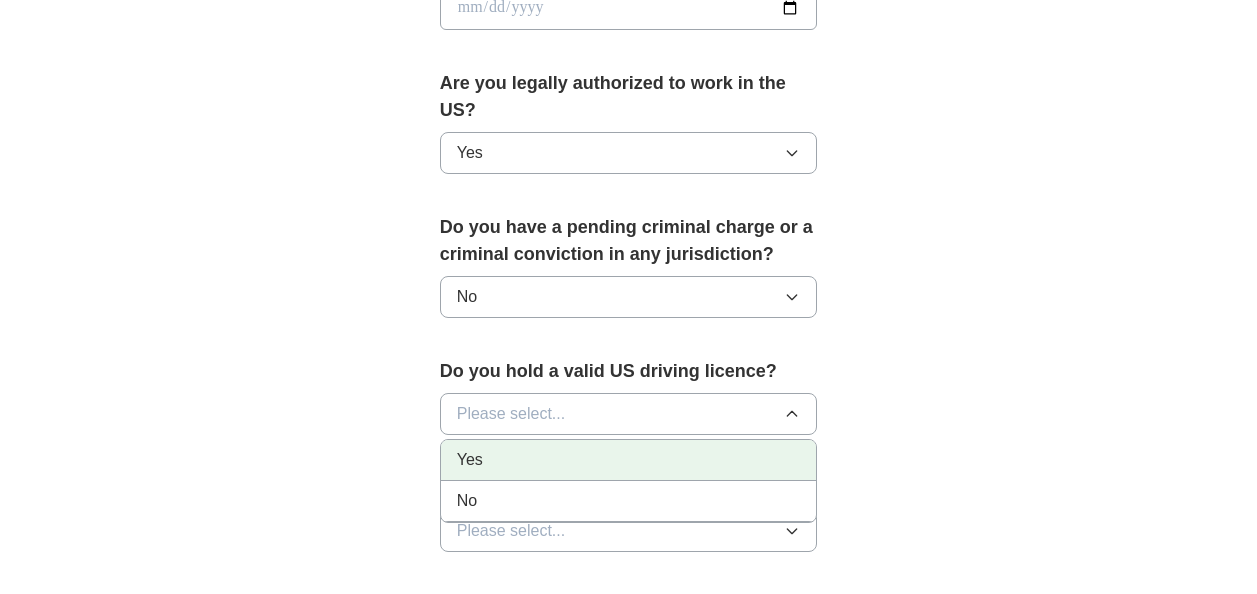 click on "Yes" at bounding box center (629, 460) 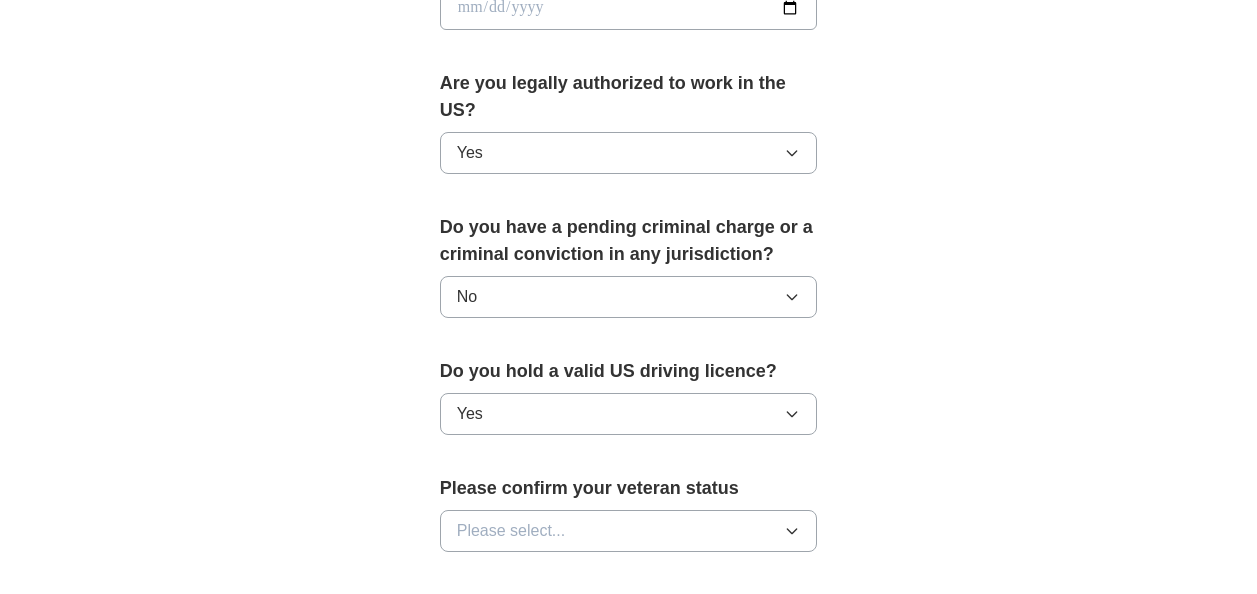 scroll, scrollTop: 1100, scrollLeft: 0, axis: vertical 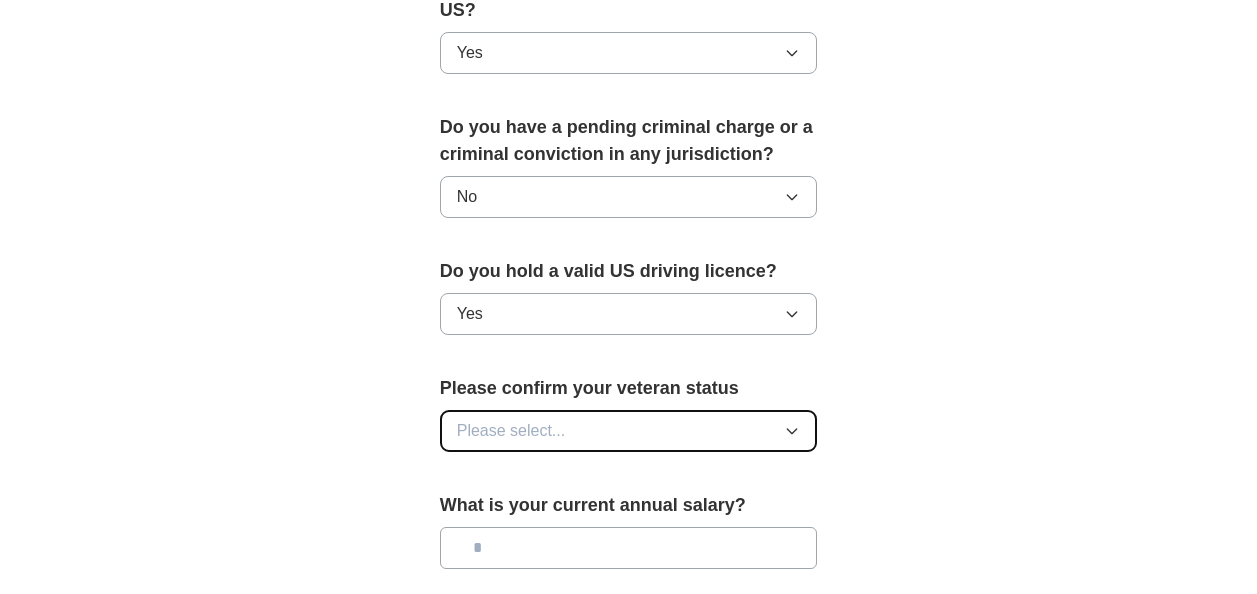 click 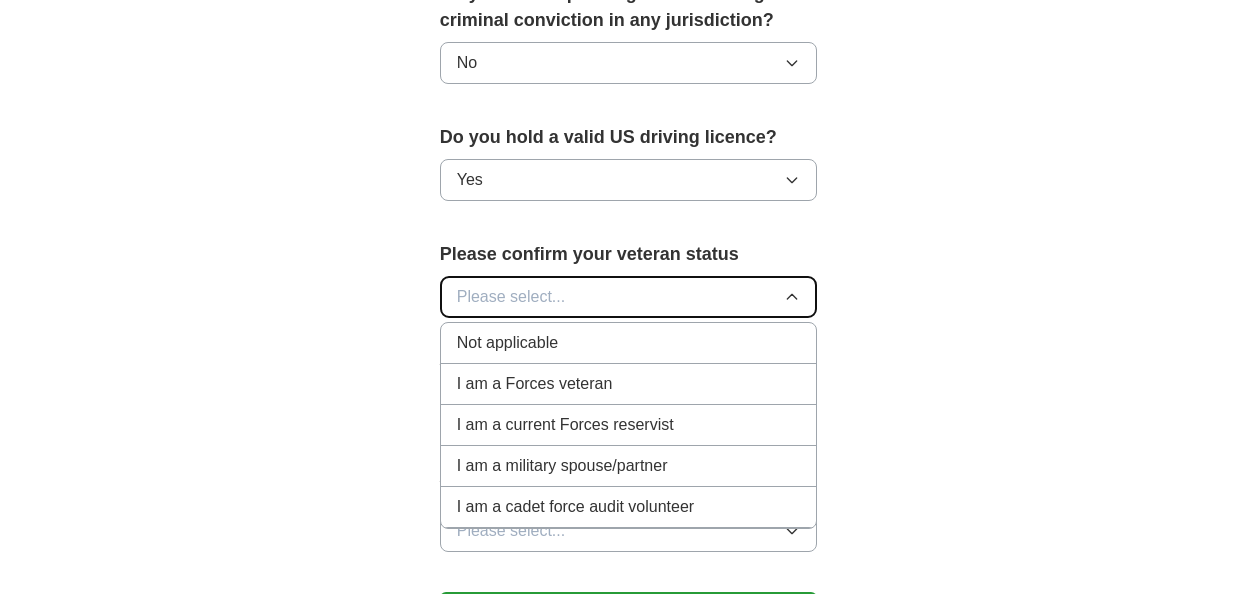 scroll, scrollTop: 1300, scrollLeft: 0, axis: vertical 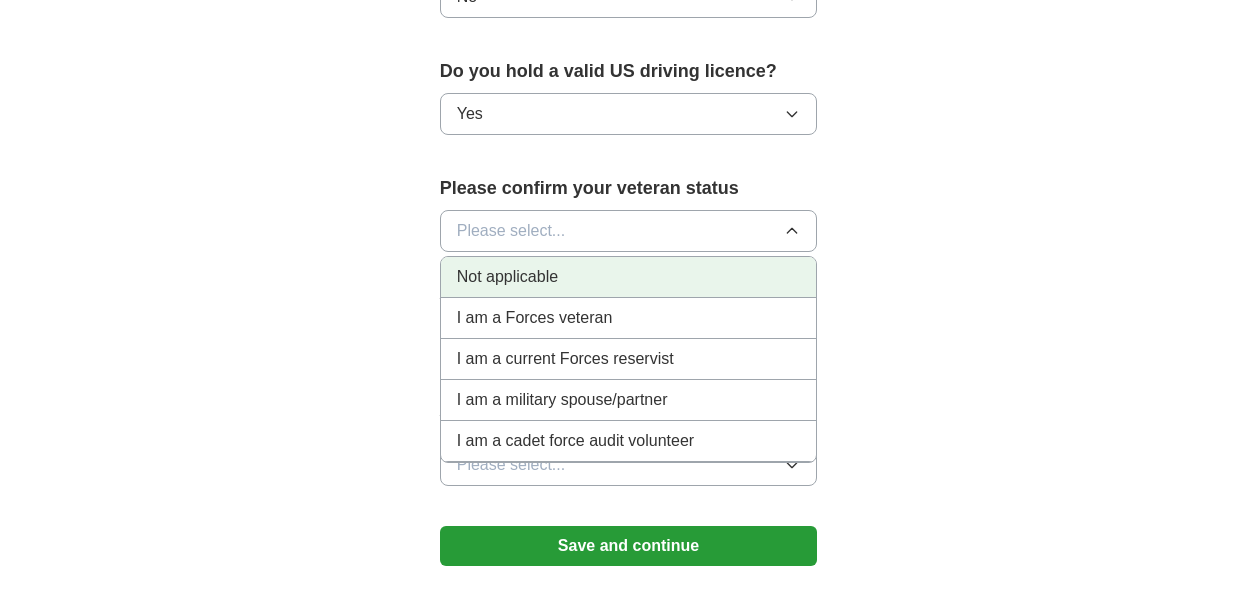 click on "Not applicable" at bounding box center (629, 277) 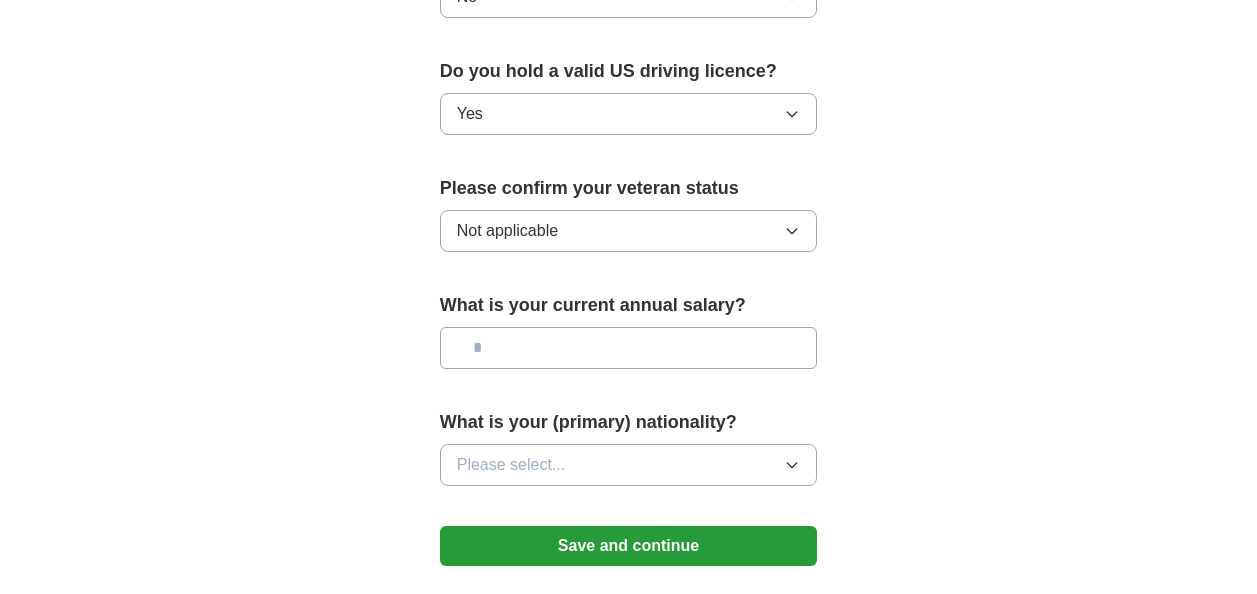 click at bounding box center [629, 348] 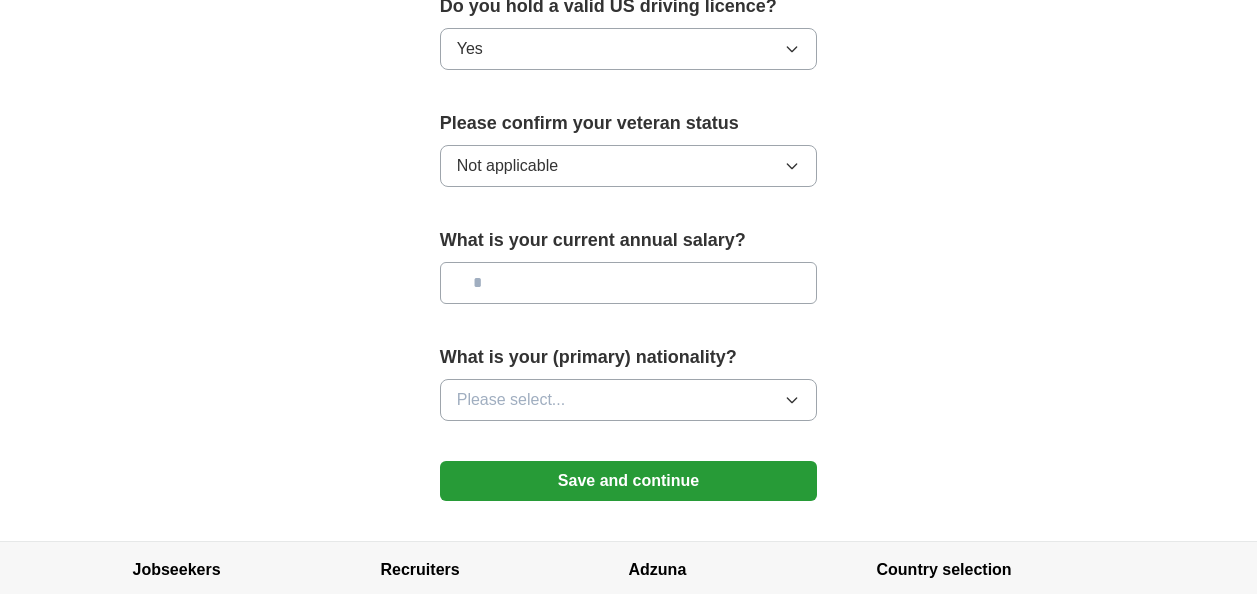 scroll, scrollTop: 1400, scrollLeft: 0, axis: vertical 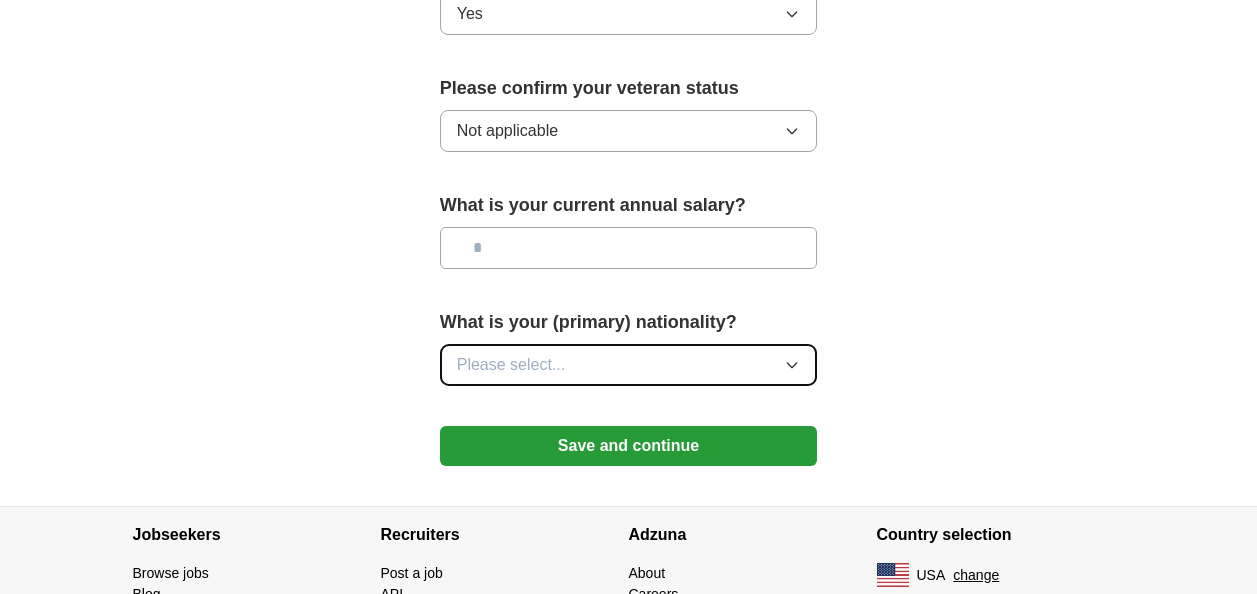 click 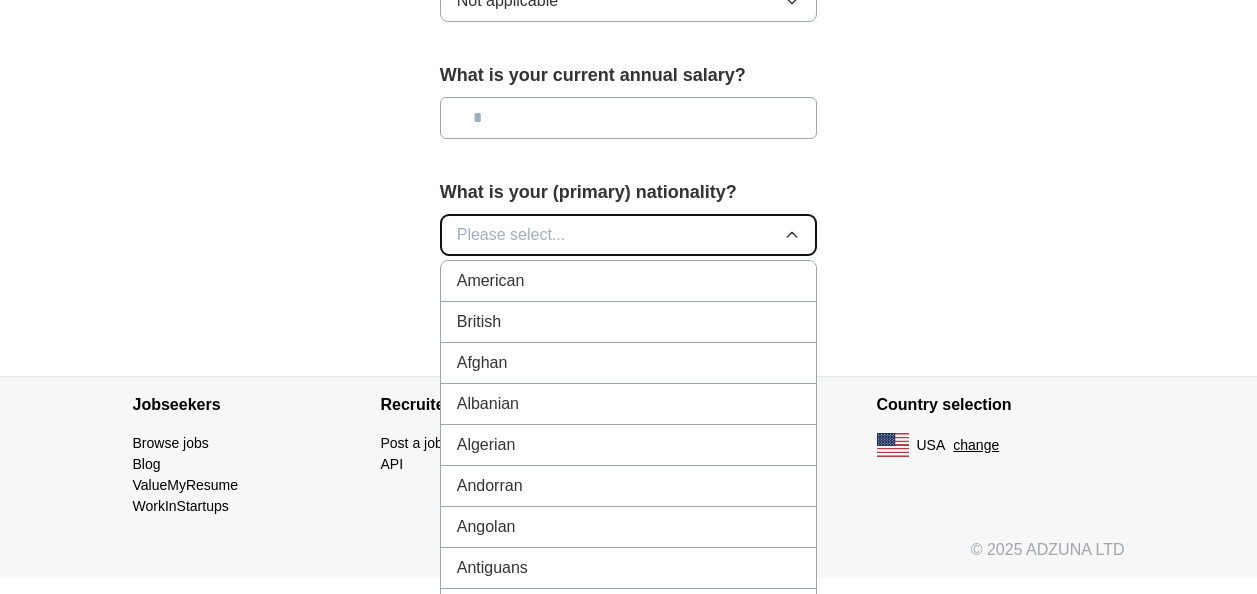 scroll, scrollTop: 1596, scrollLeft: 0, axis: vertical 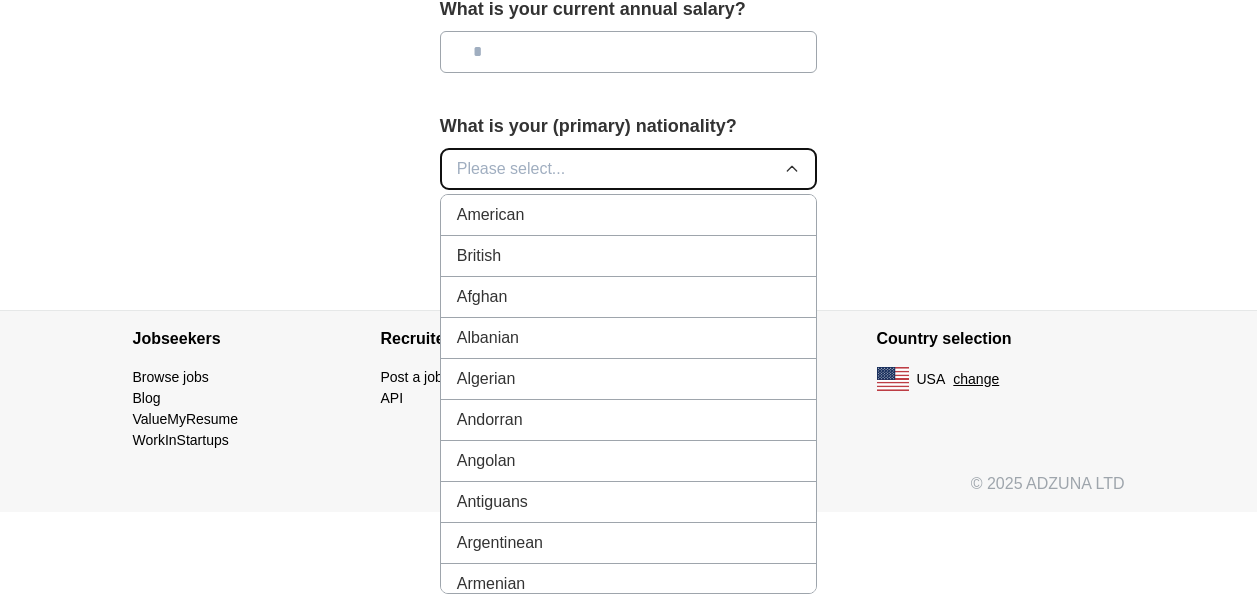 type 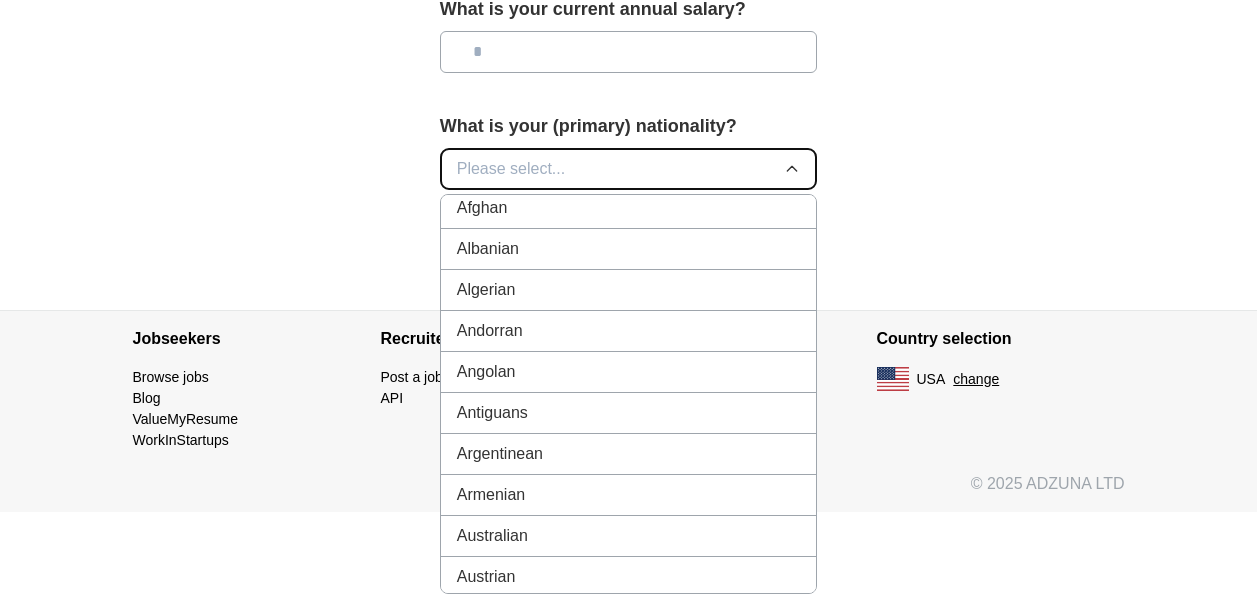 scroll, scrollTop: 0, scrollLeft: 0, axis: both 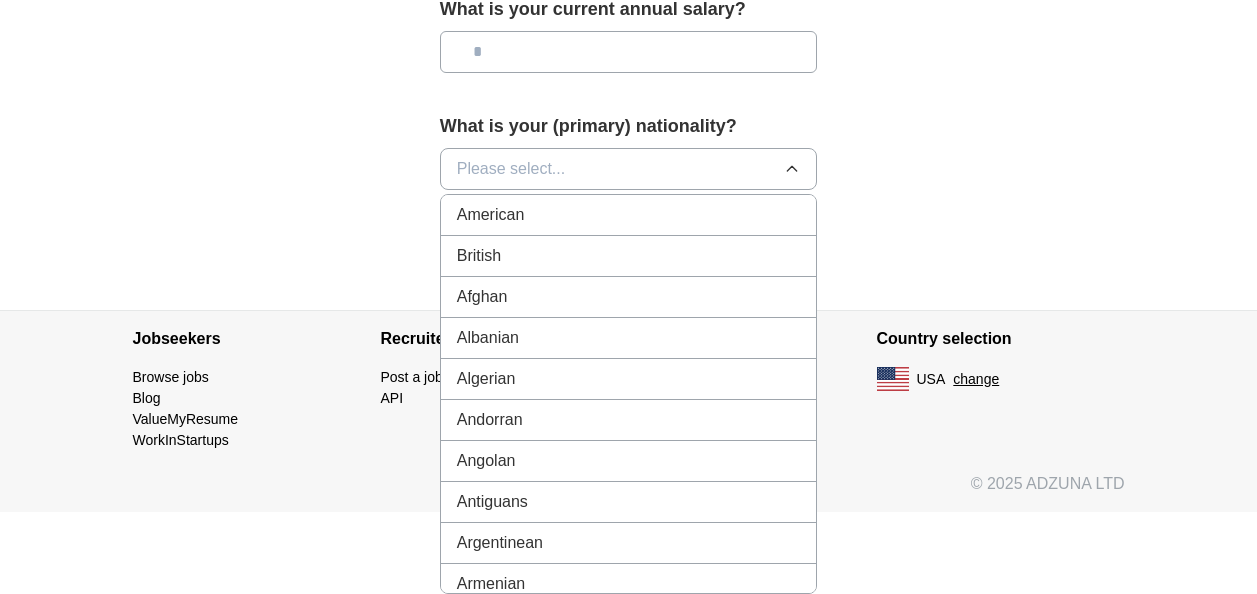 click on "American" at bounding box center [629, 215] 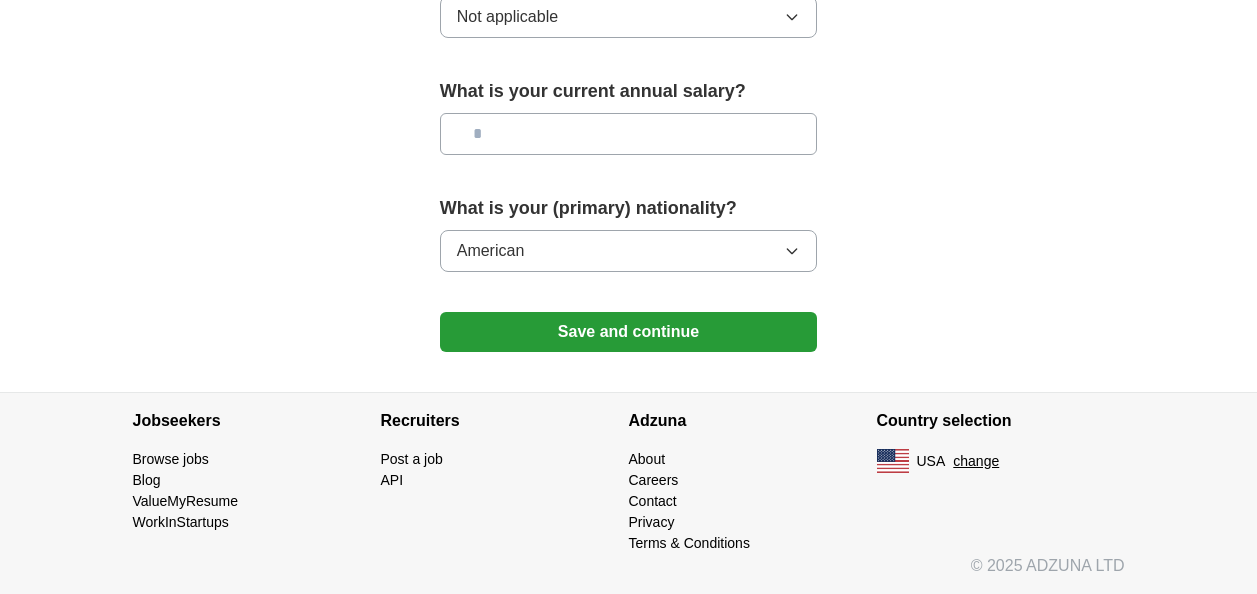 scroll, scrollTop: 1514, scrollLeft: 0, axis: vertical 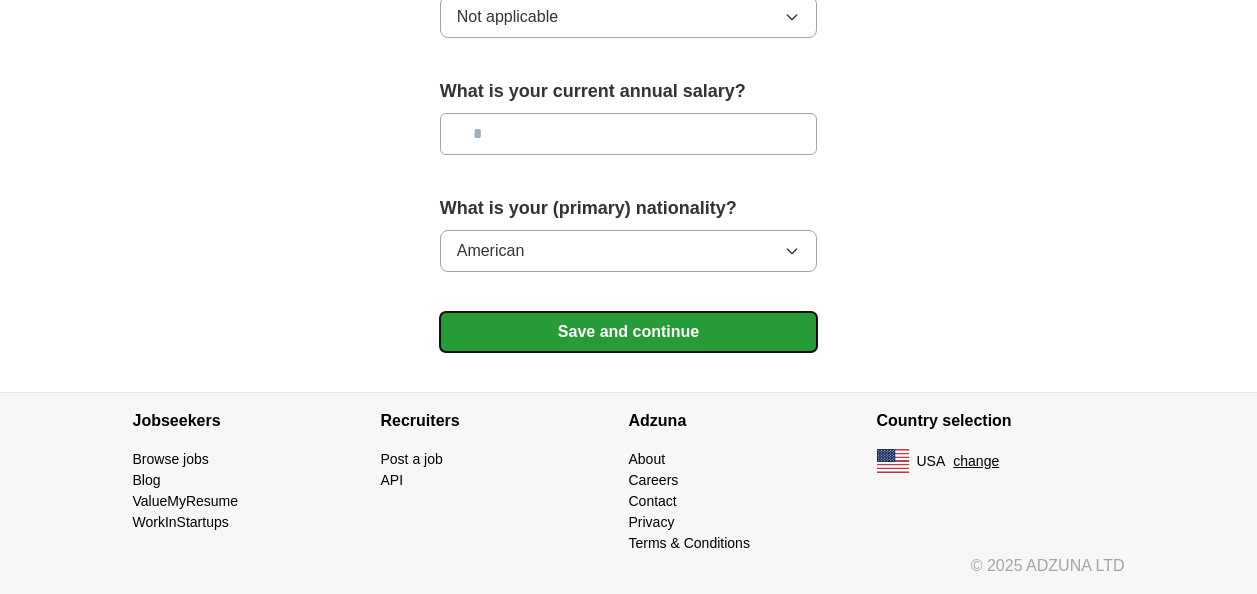 click on "Save and continue" at bounding box center [629, 332] 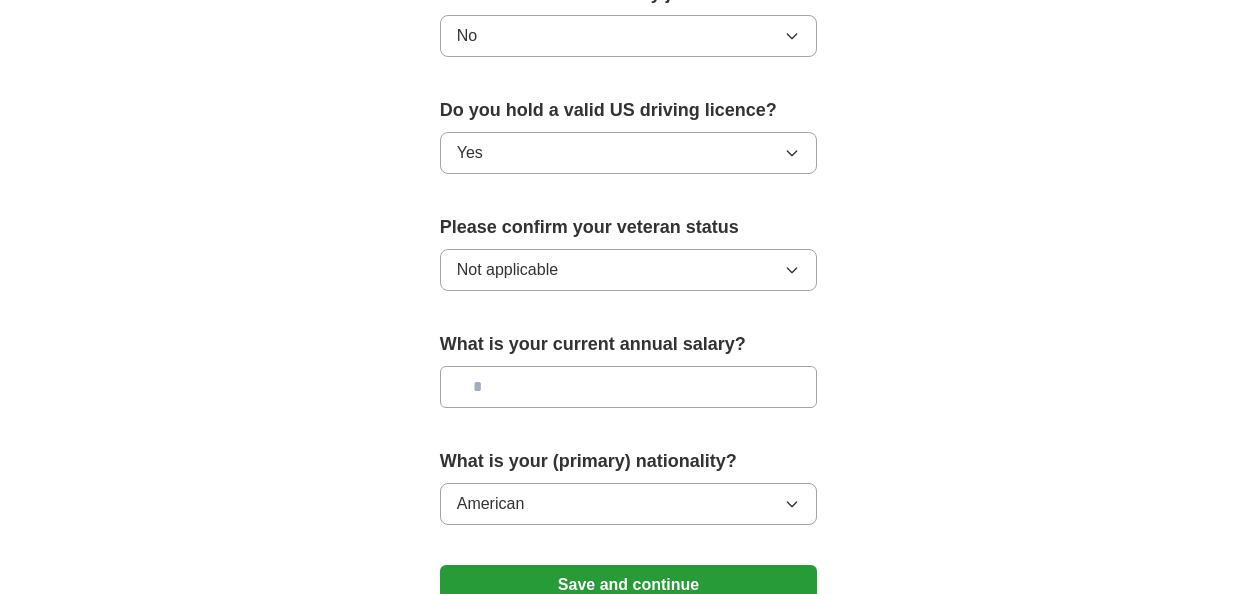 scroll, scrollTop: 1300, scrollLeft: 0, axis: vertical 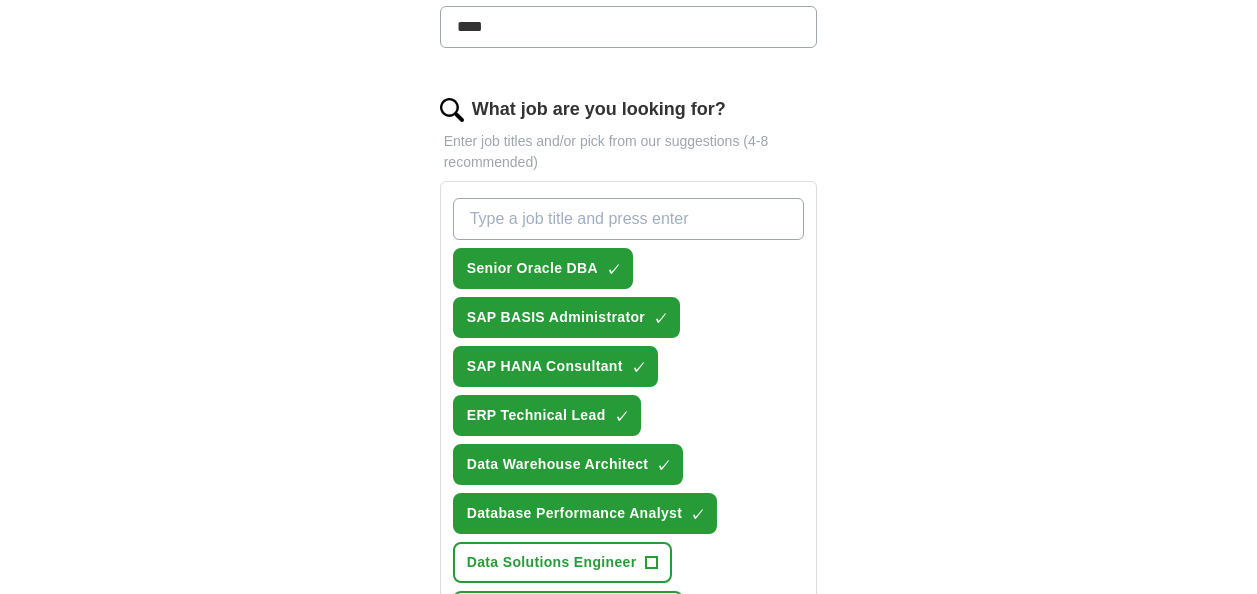 click on "What job are you looking for?" at bounding box center [629, 219] 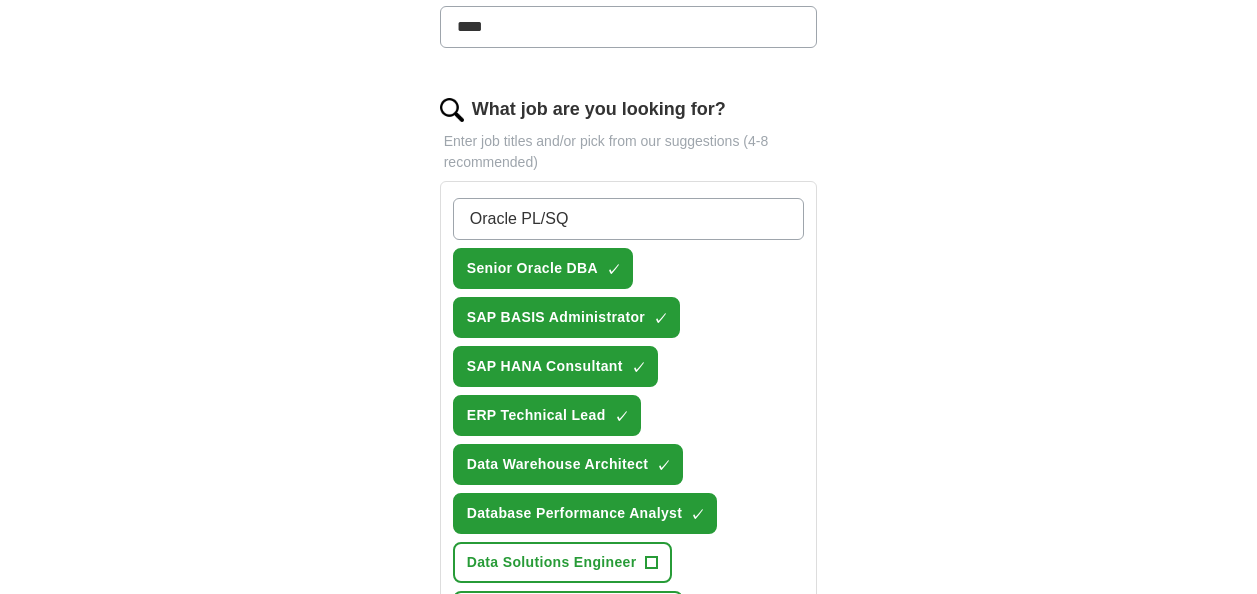 type on "Oracle PL/SQL" 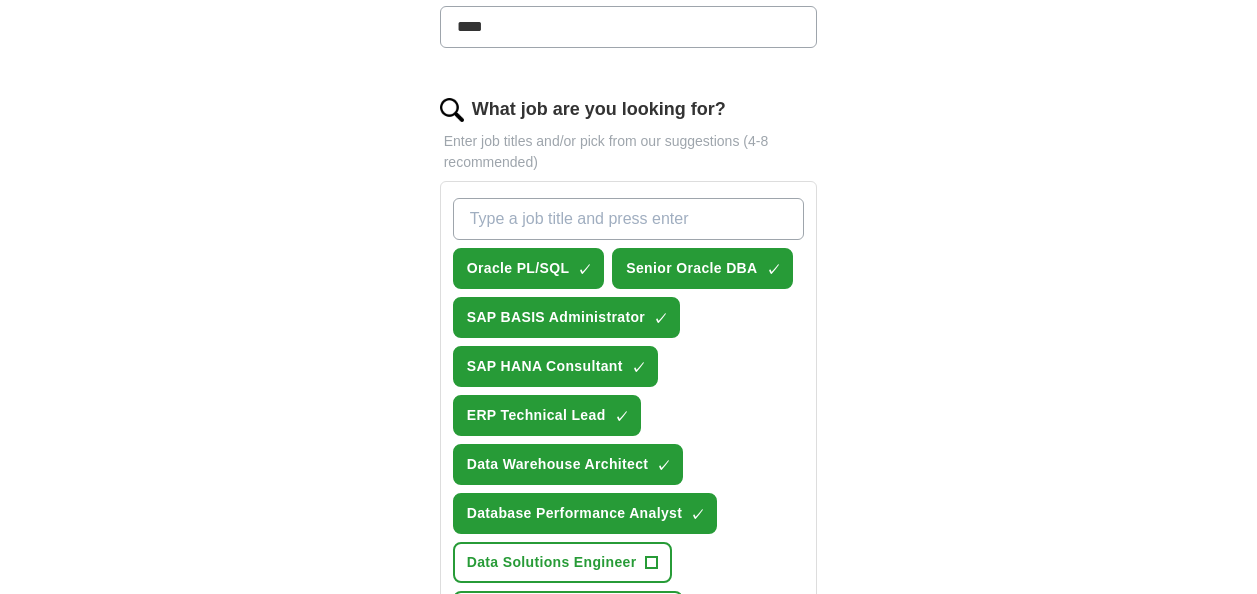 click on "What job are you looking for?" at bounding box center [629, 219] 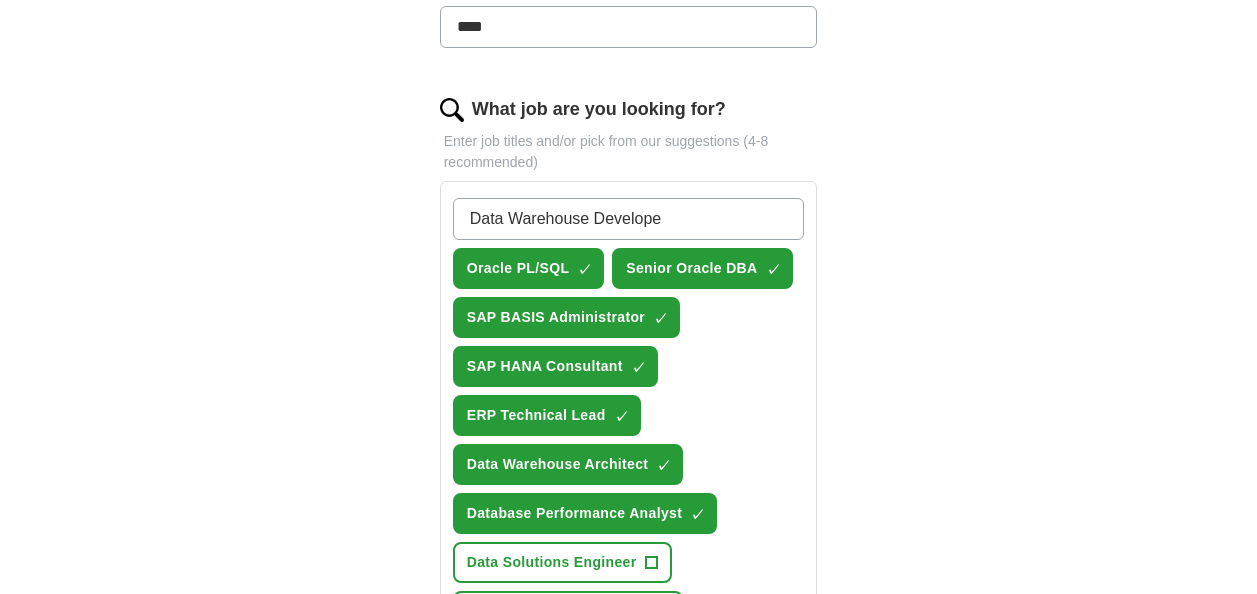 type on "Data Warehouse Developer" 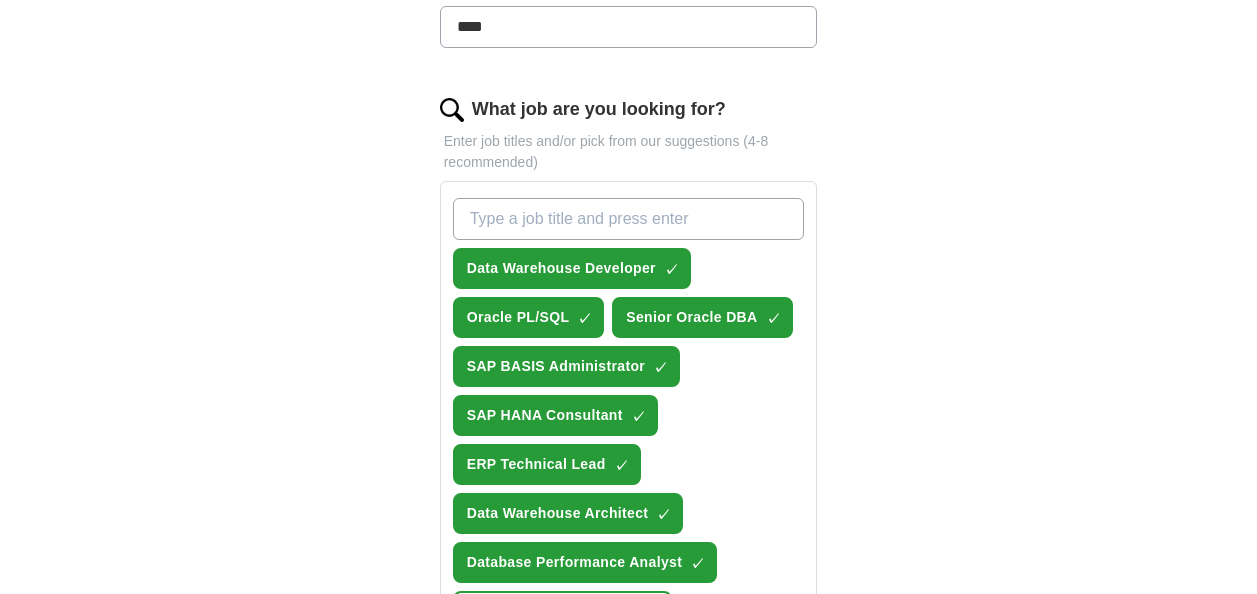 click on "What job are you looking for?" at bounding box center [629, 219] 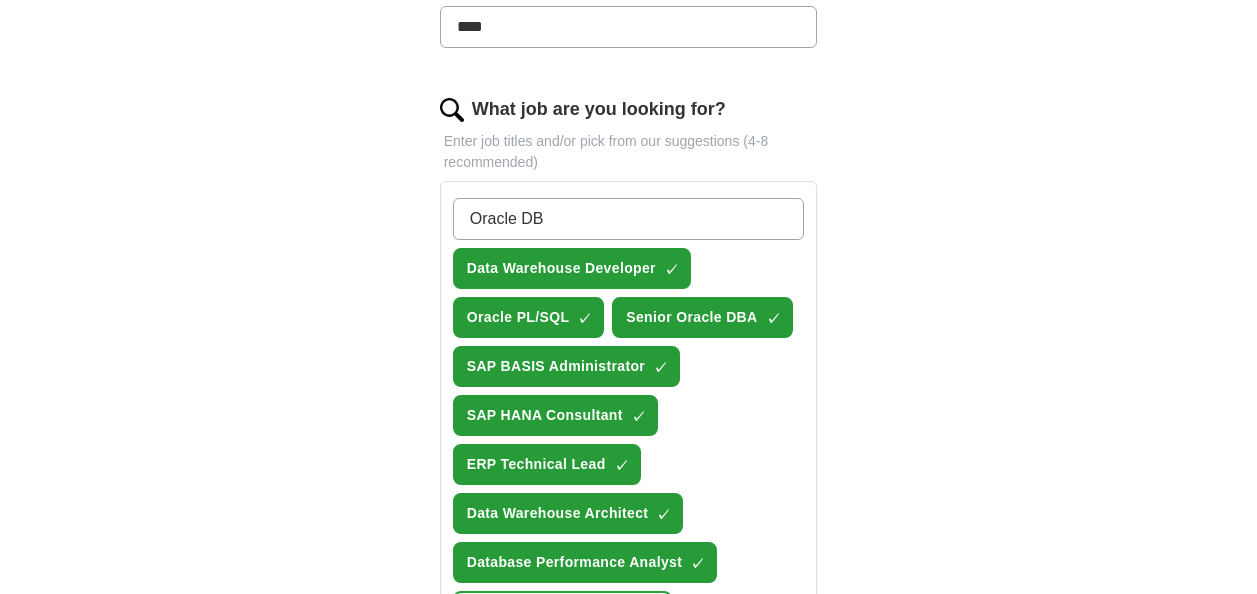 type on "Oracle DBA" 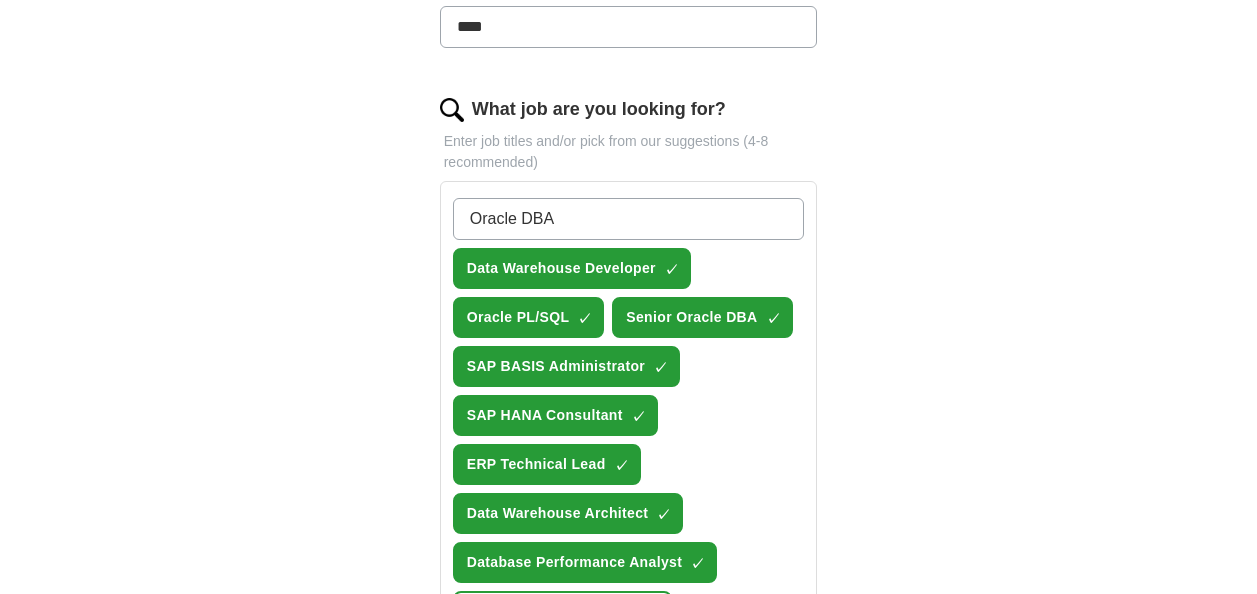 type 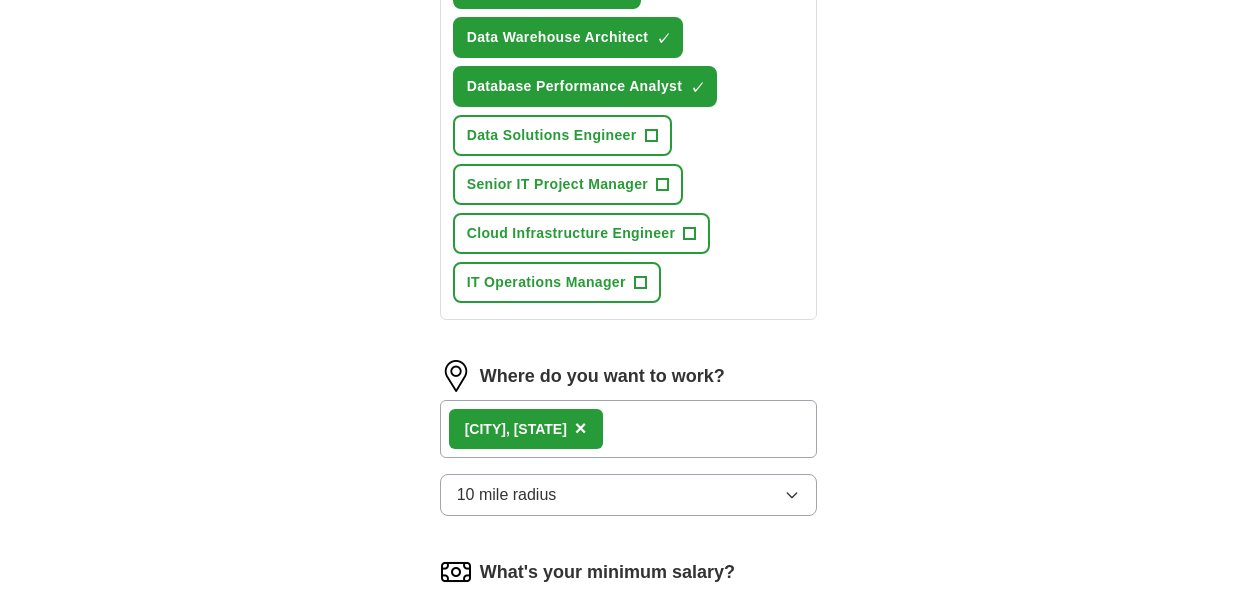 scroll, scrollTop: 1200, scrollLeft: 0, axis: vertical 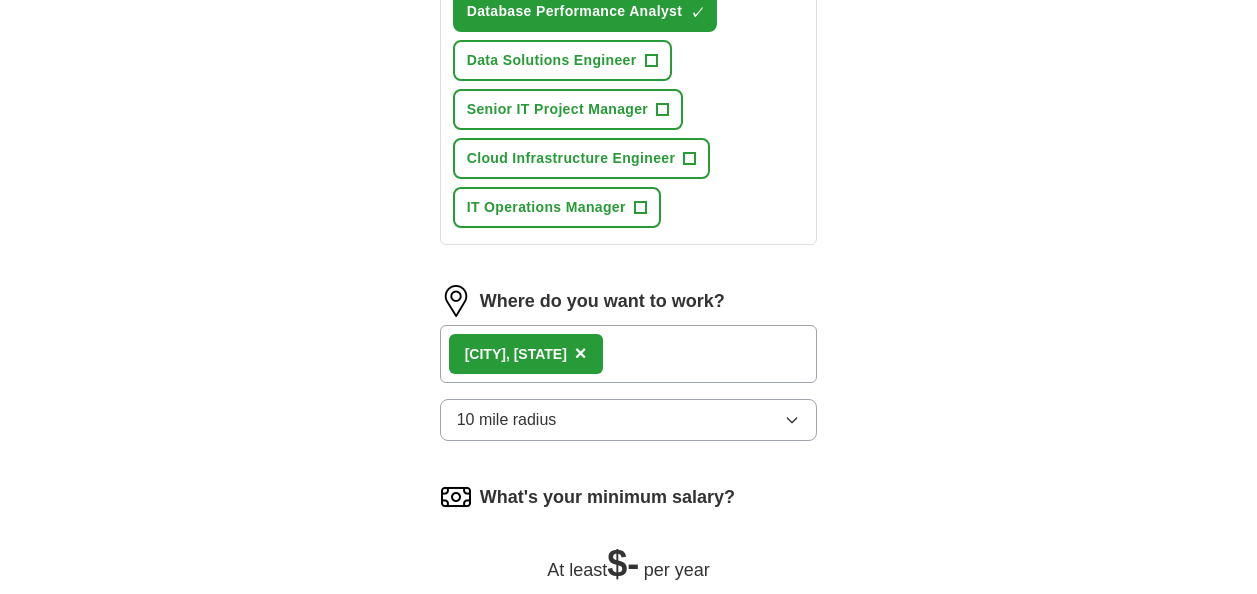 click on "[CITY], [STATE] ×" at bounding box center (629, 354) 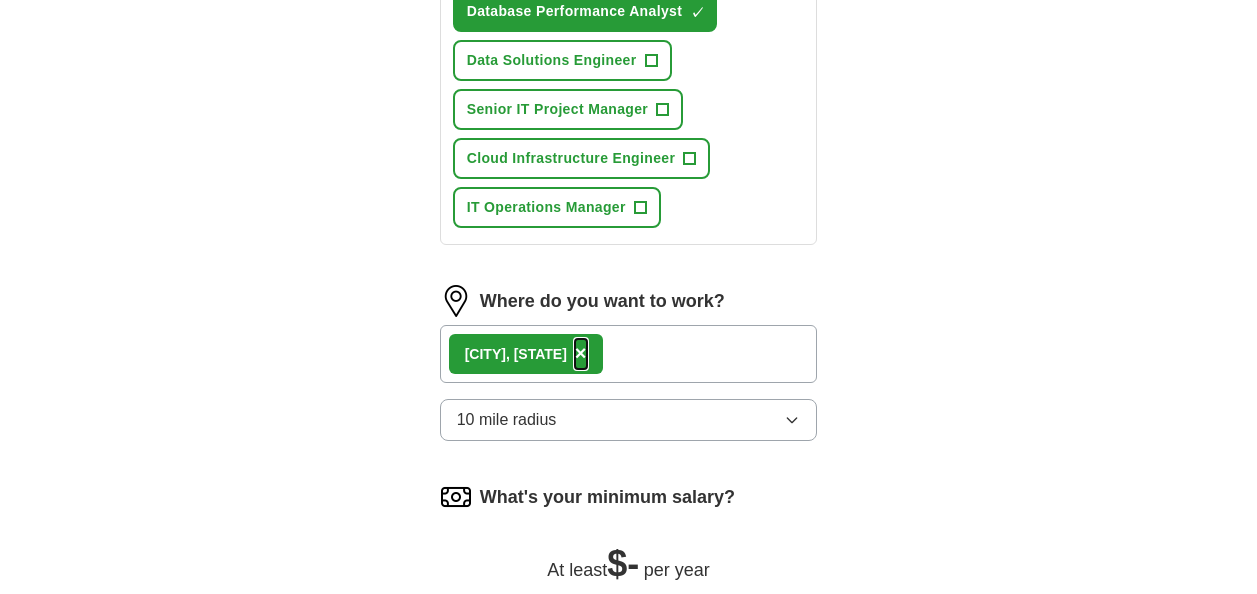 click on "×" at bounding box center (581, 353) 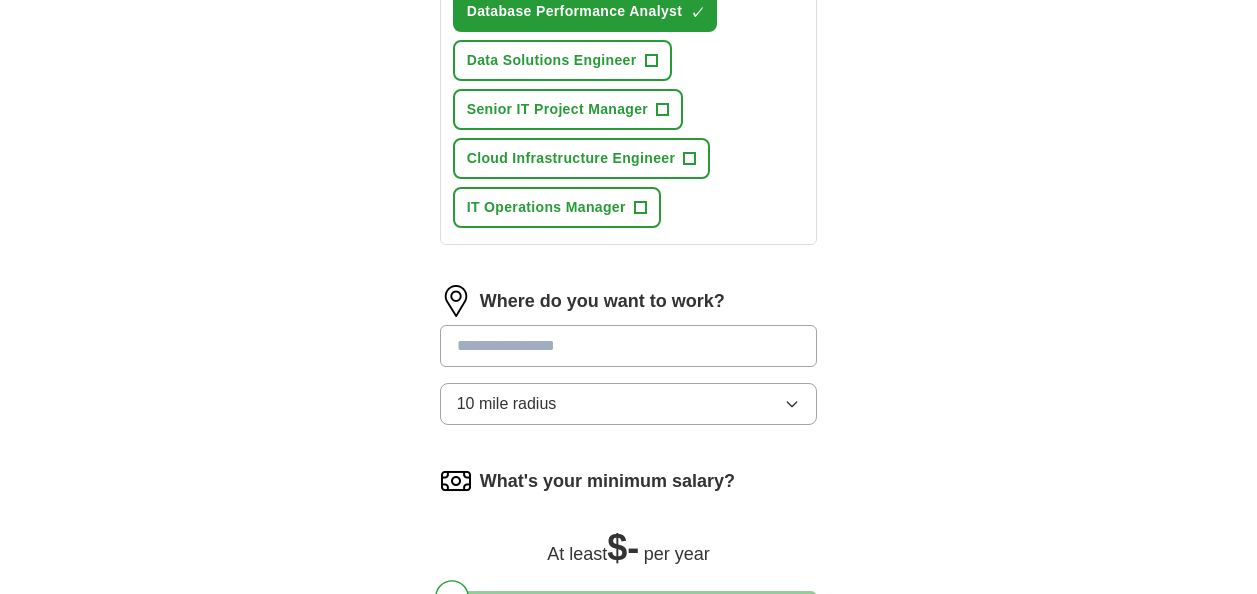 click at bounding box center (629, 346) 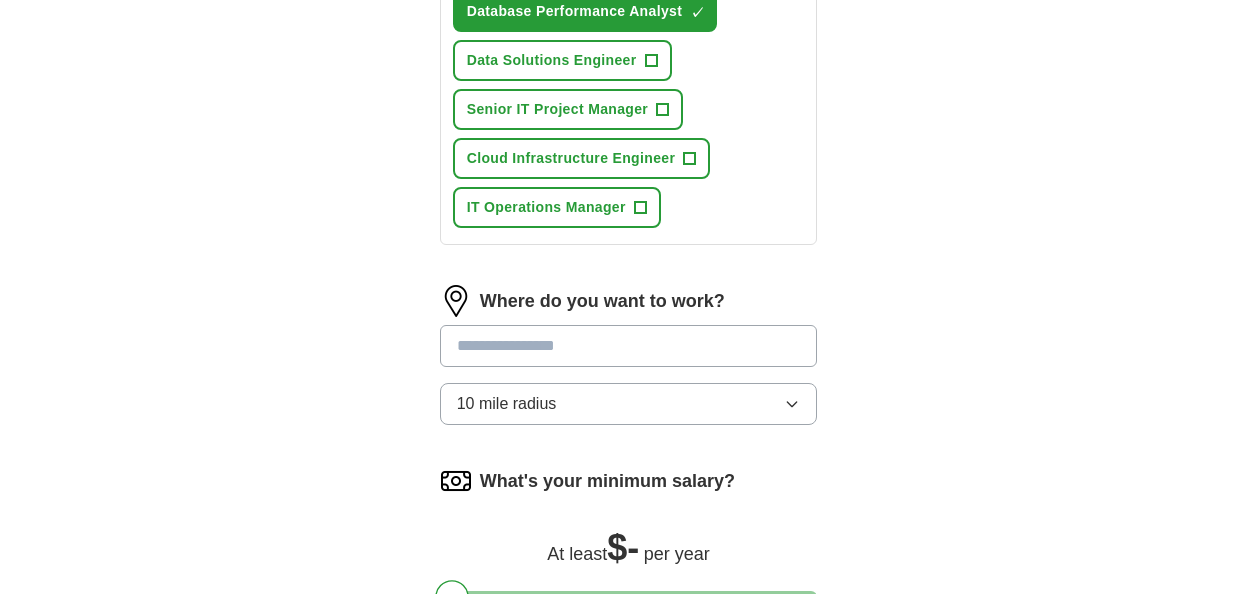 click at bounding box center (629, 346) 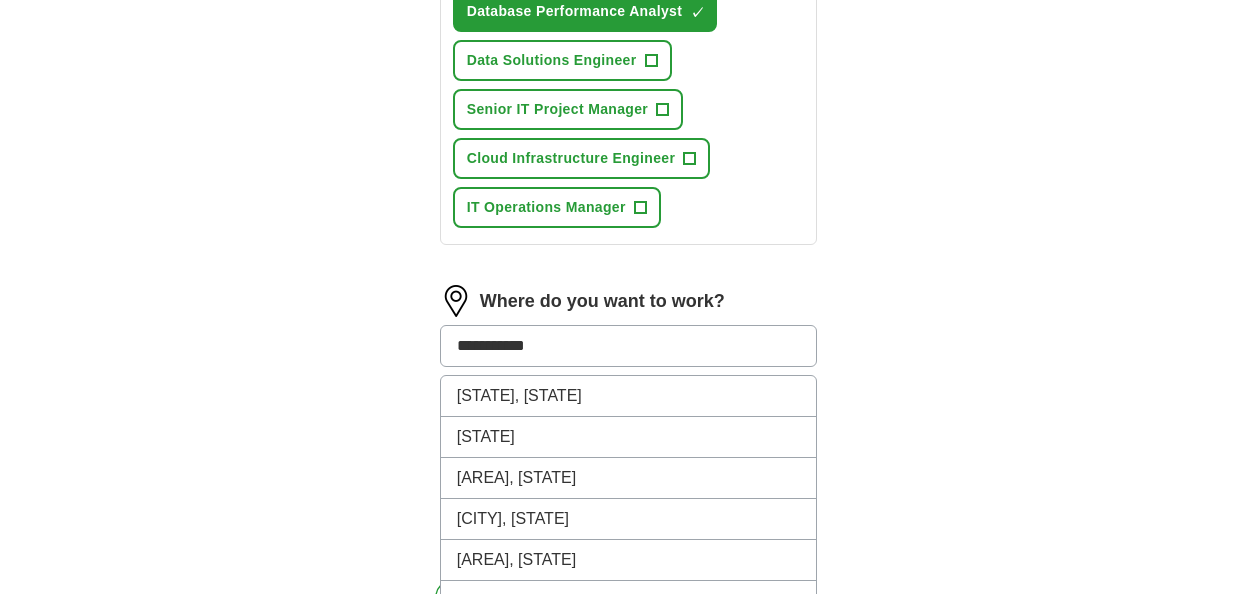 drag, startPoint x: 595, startPoint y: 335, endPoint x: 434, endPoint y: 308, distance: 163.24828 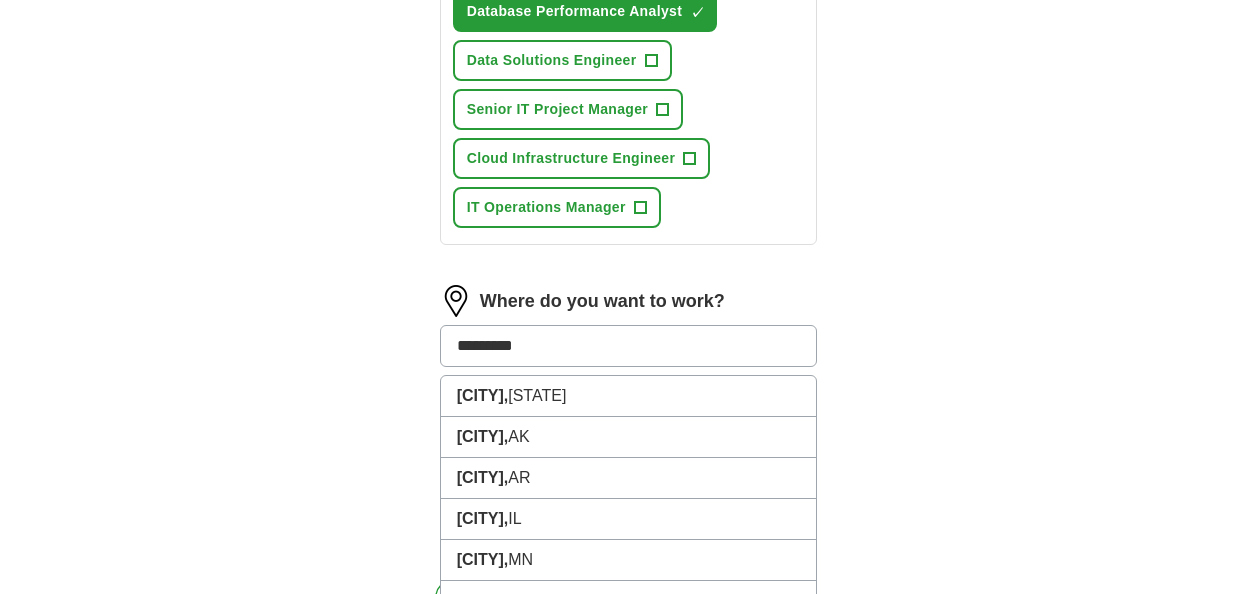 type on "**********" 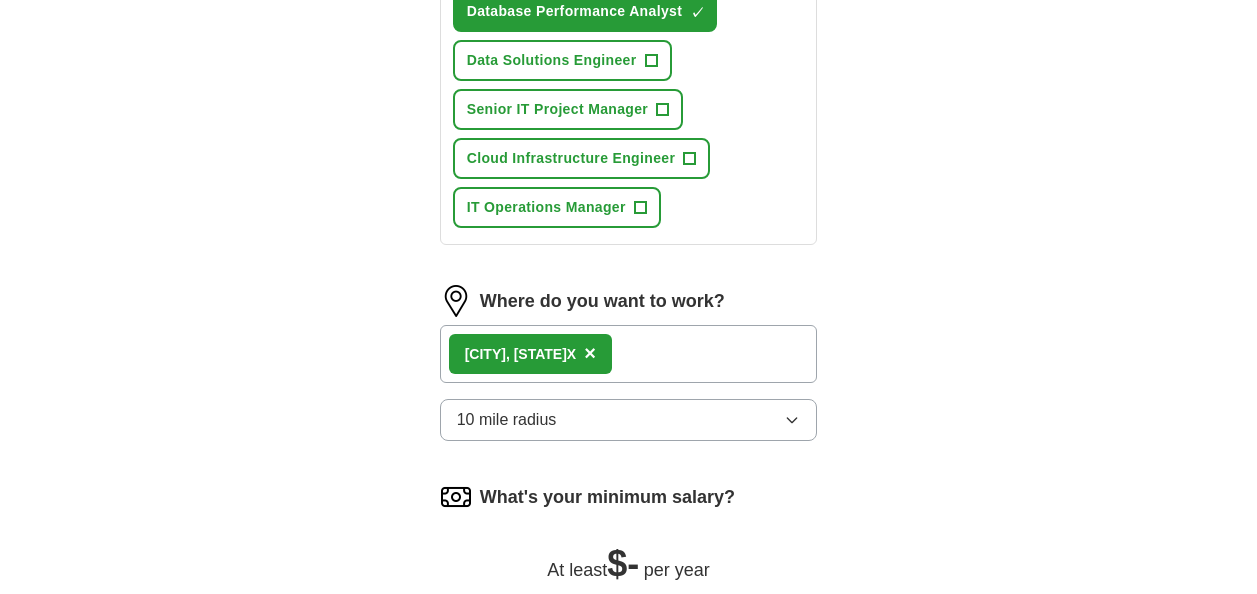 click on "[CITY], [STATE] ×" at bounding box center [629, 354] 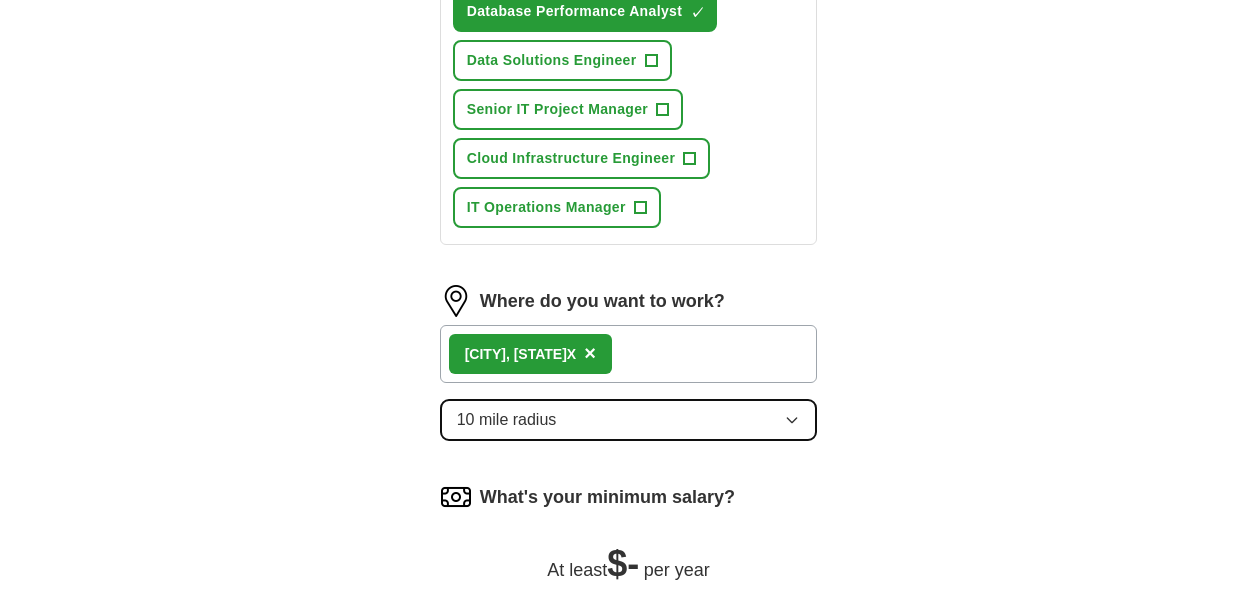 click 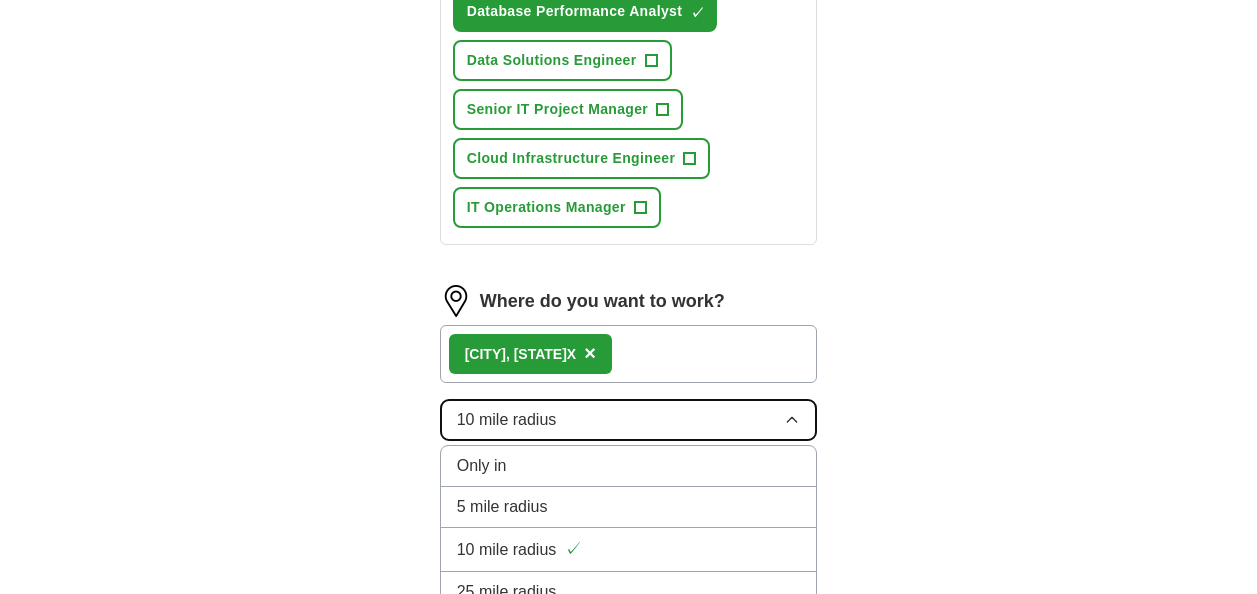 scroll, scrollTop: 1300, scrollLeft: 0, axis: vertical 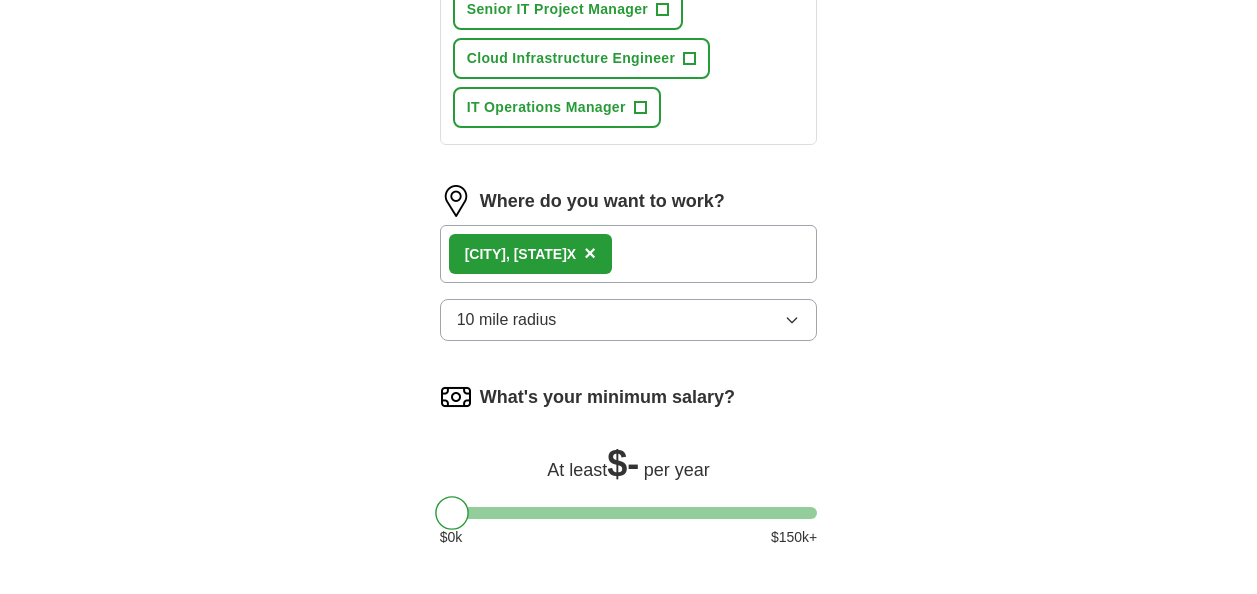 click on "Select a resume Itao John Resume.docx 07/16/2025, 14:16 Upload a different resume By uploading your resume you agree to our T&Cs and Privacy Notice . First Name **** Last Name **** What job are you looking for? Enter job titles and/or pick from our suggestions (4-8 recommended) Oracle DBA ✓ × Data Warehouse Developer ✓ × Oracle PL/SQL ✓ × Senior Oracle DBA ✓ × SAP BASIS Administrator ✓ × SAP HANA Consultant ✓ × ERP Technical Lead ✓ × Data Warehouse Architect ✓ × Database Performance Analyst ✓ × Data Solutions Engineer + Senior IT Project Manager + Cloud Infrastructure Engineer + IT Operations Manager + Where do you want to work? Houston, T X × 10 mile radius What's your minimum salary? At least $ - per year $ 0 k $ 150 k+ Update ApplyIQ settings Go to dashboard" at bounding box center (629, -254) 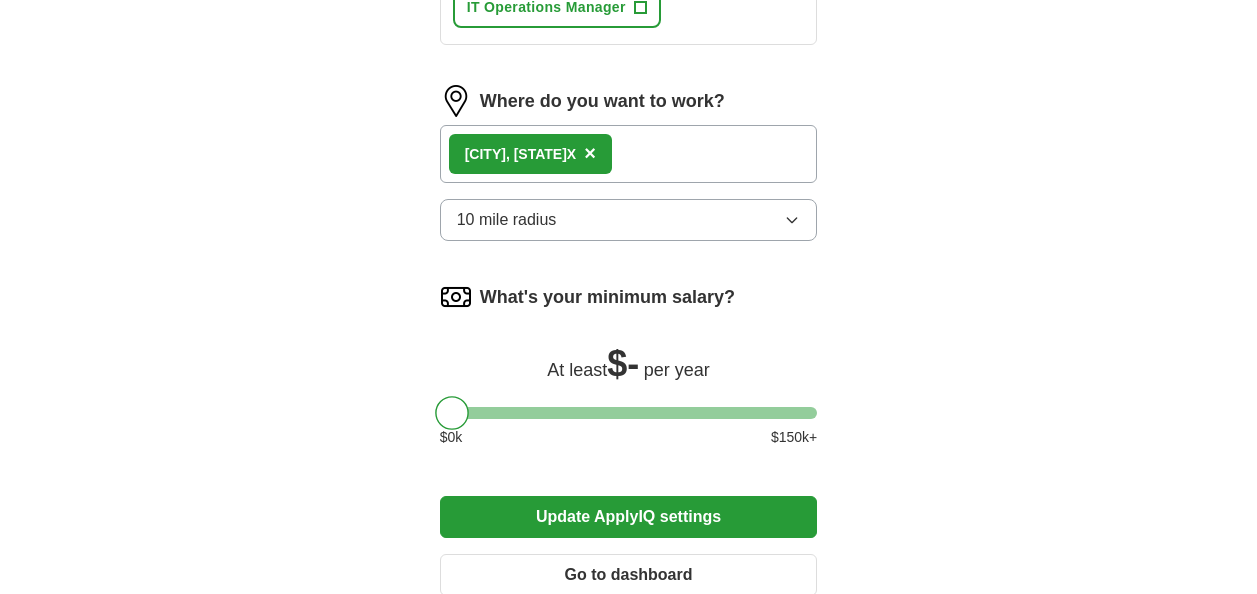 click at bounding box center [629, 413] 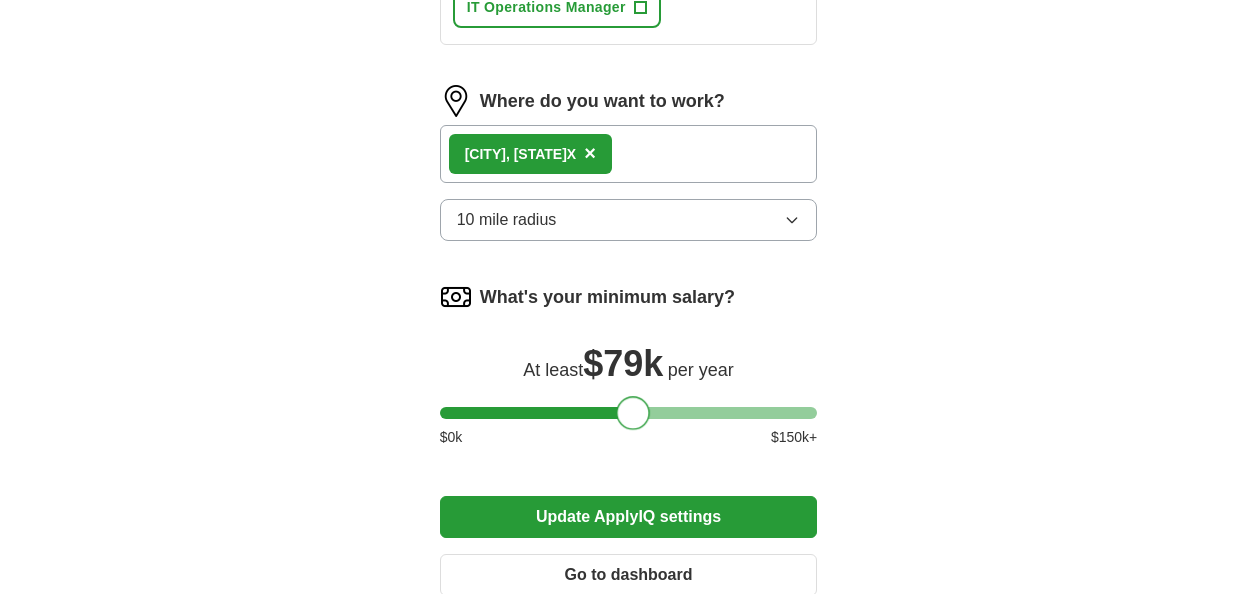 click at bounding box center [629, 413] 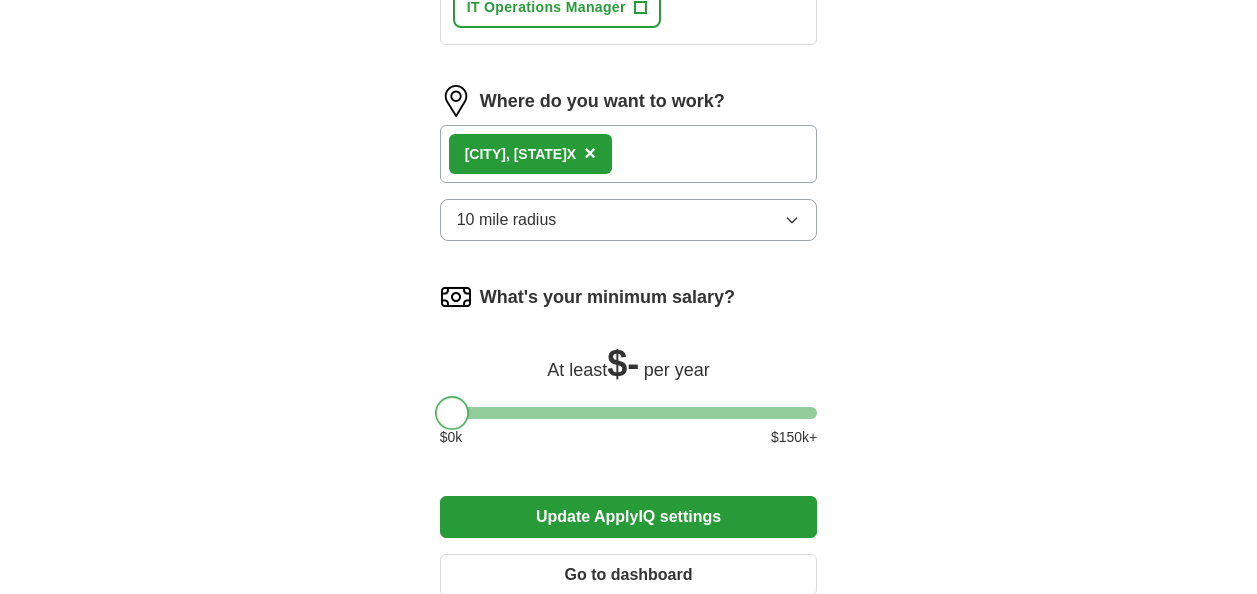 click at bounding box center (629, 413) 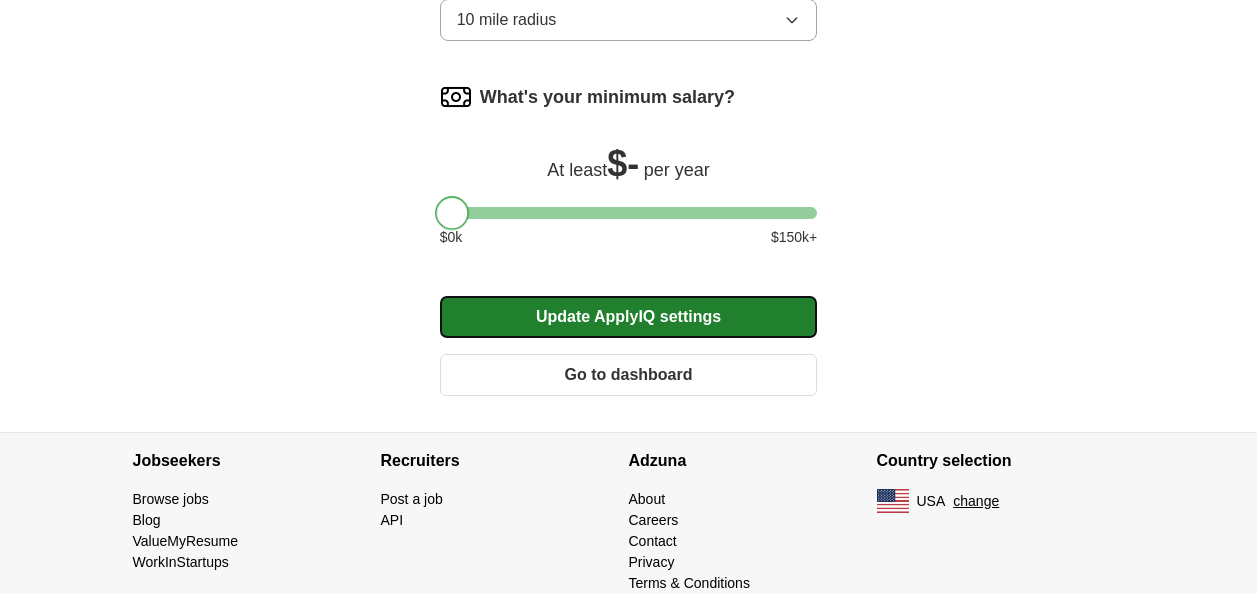 click on "Update ApplyIQ settings" at bounding box center (629, 317) 